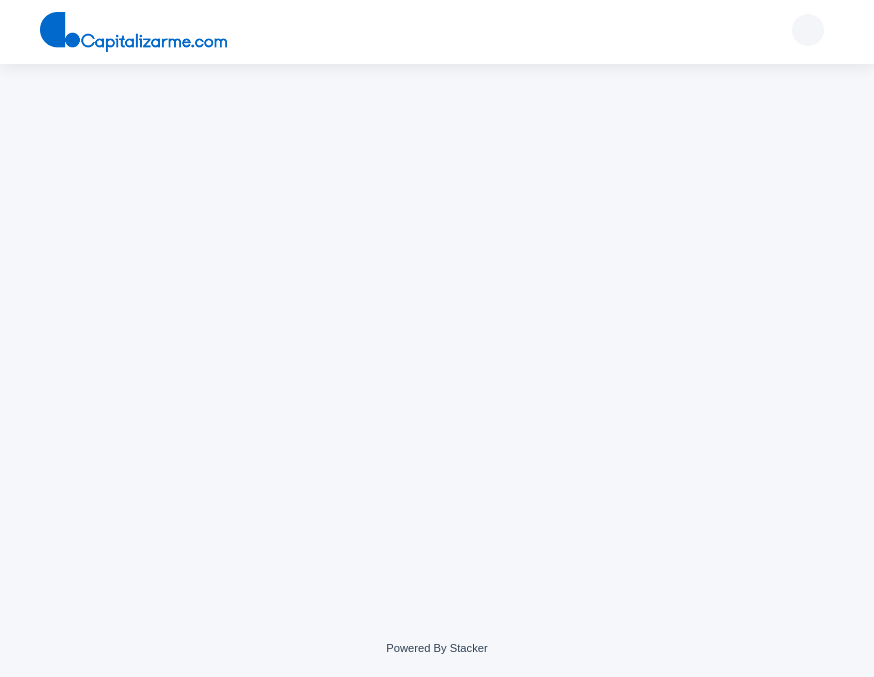 scroll, scrollTop: 0, scrollLeft: 0, axis: both 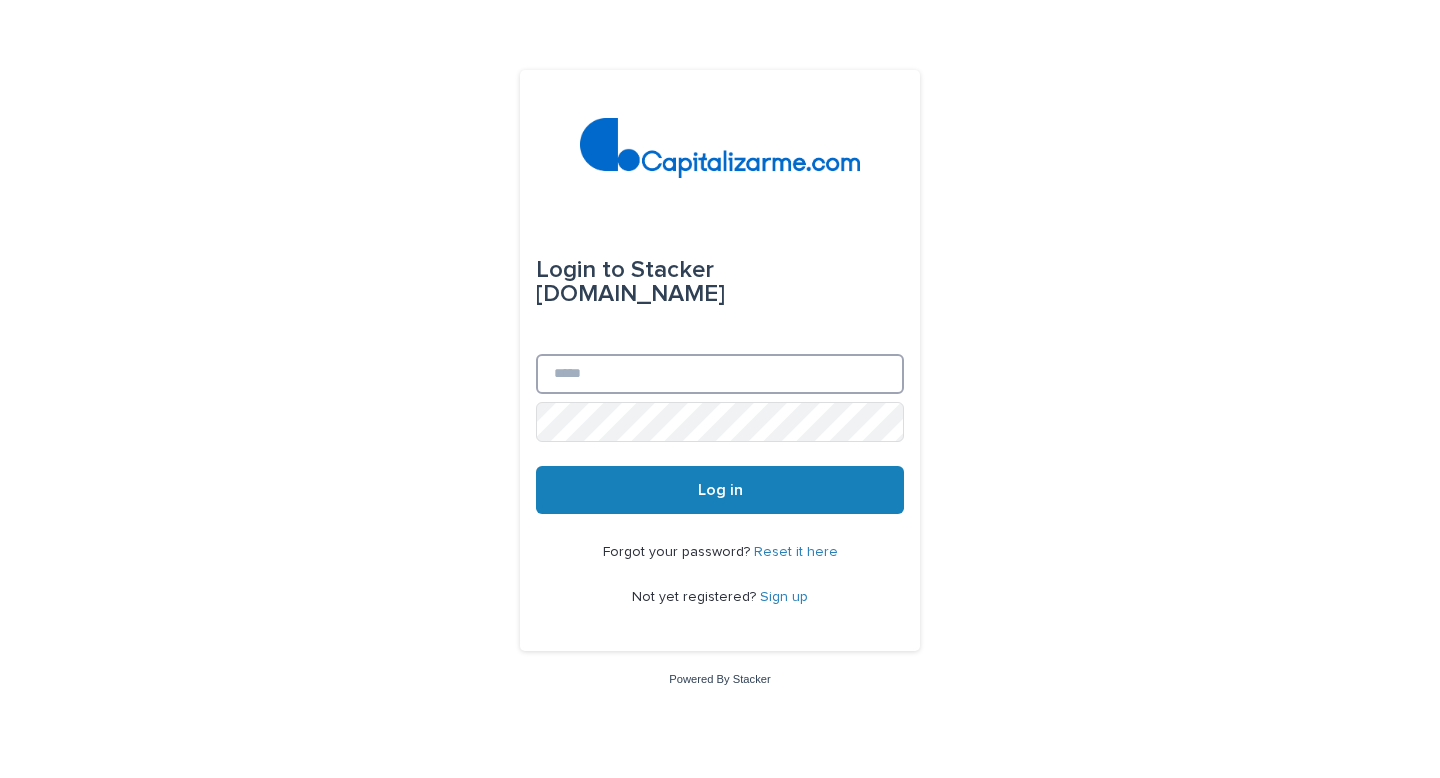 click on "Email" at bounding box center (720, 374) 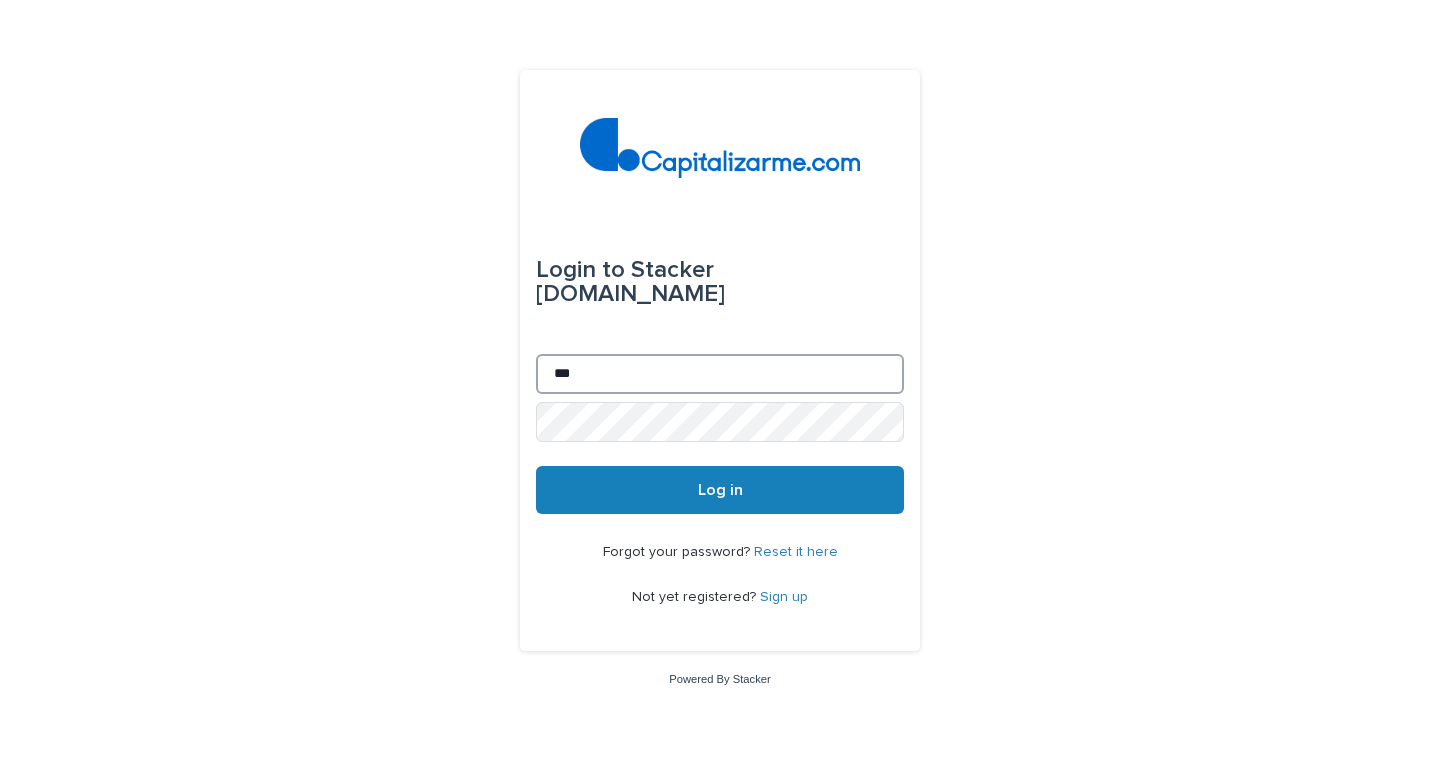 type on "**********" 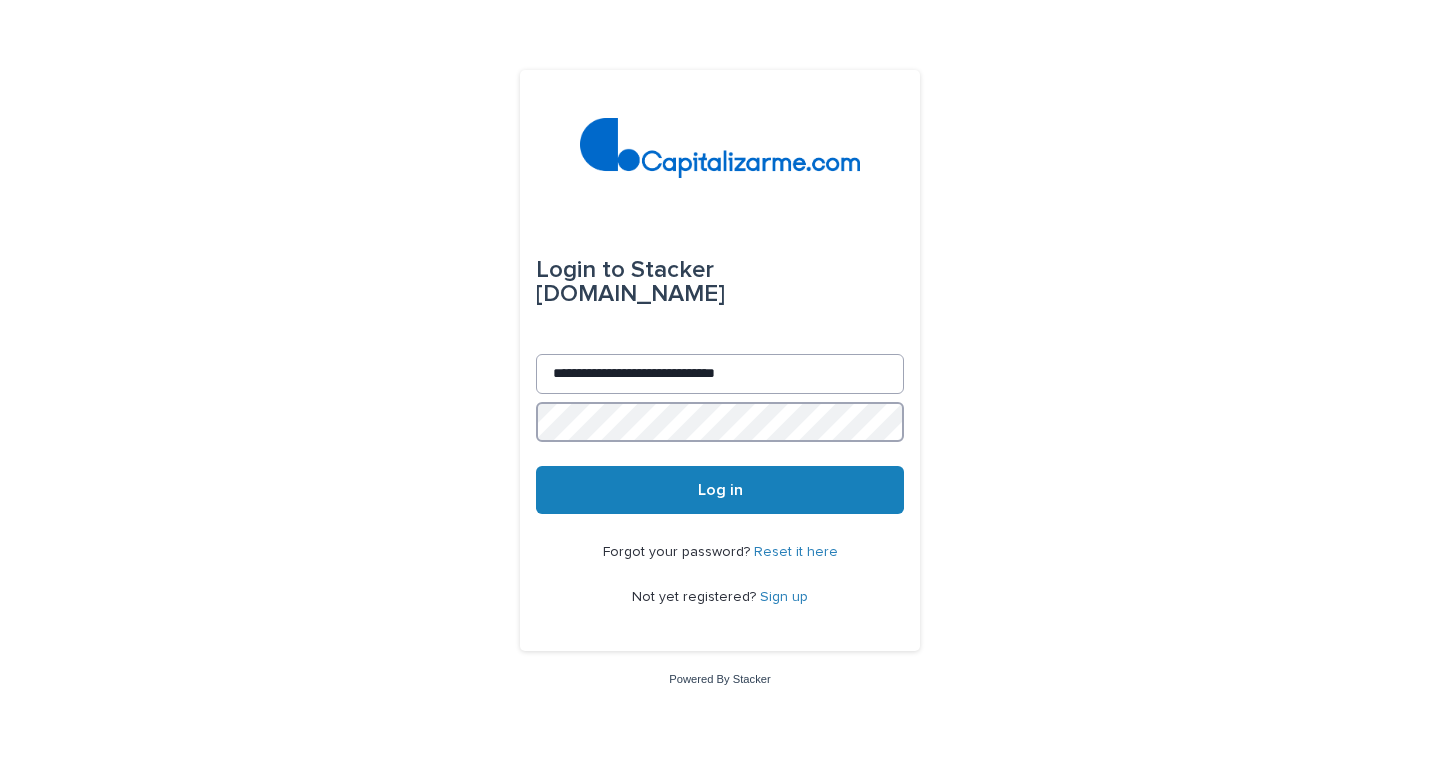 click on "Log in" at bounding box center (720, 490) 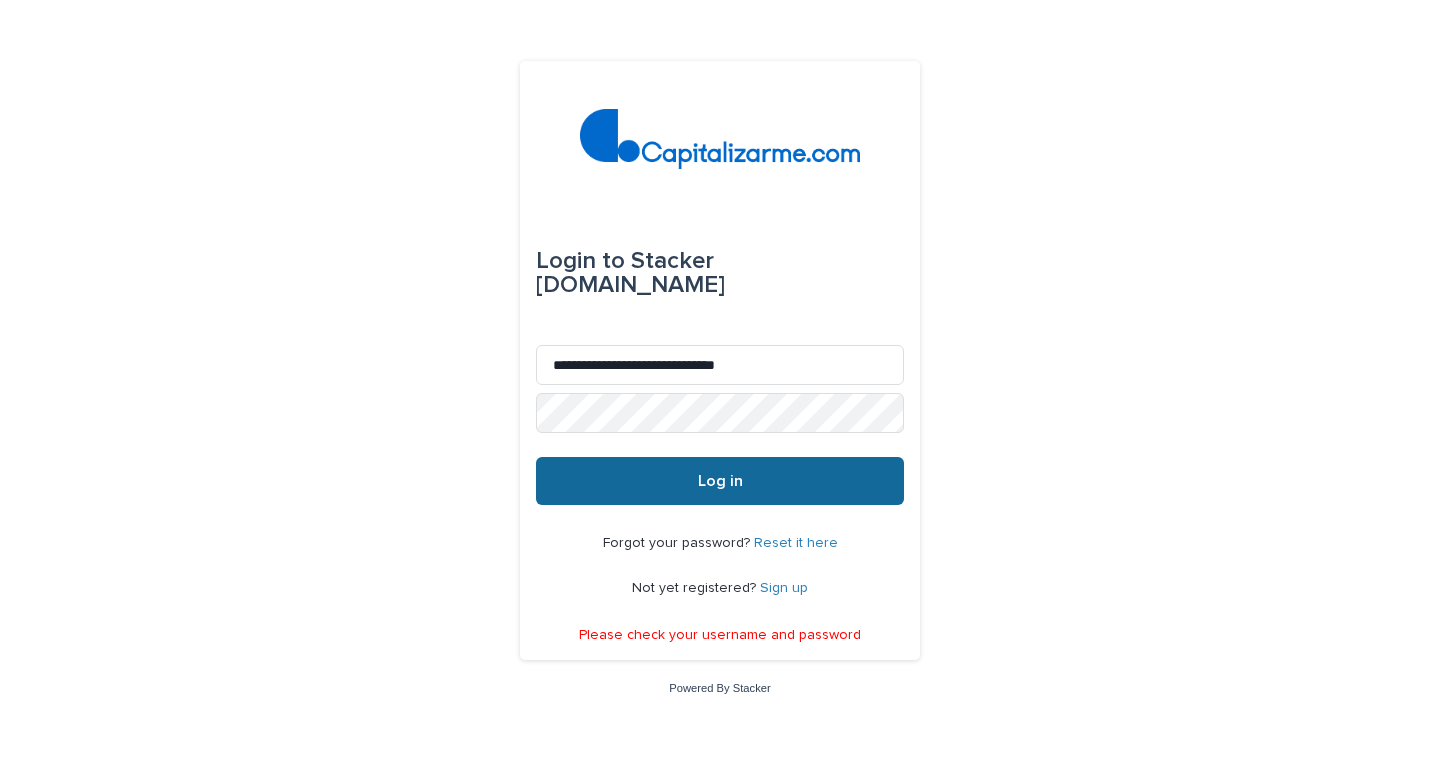 click on "Log in" at bounding box center [720, 481] 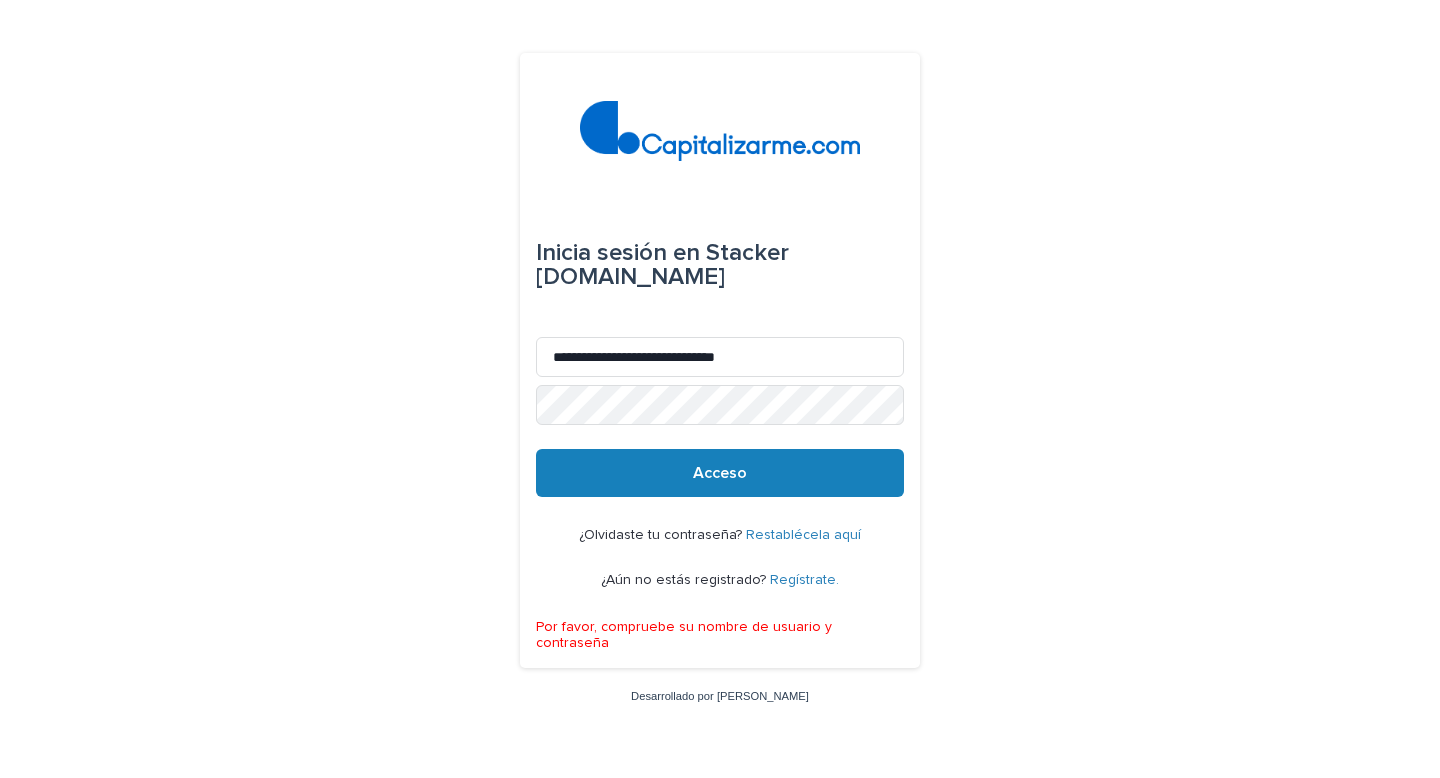 click on "Regístrate." at bounding box center (804, 580) 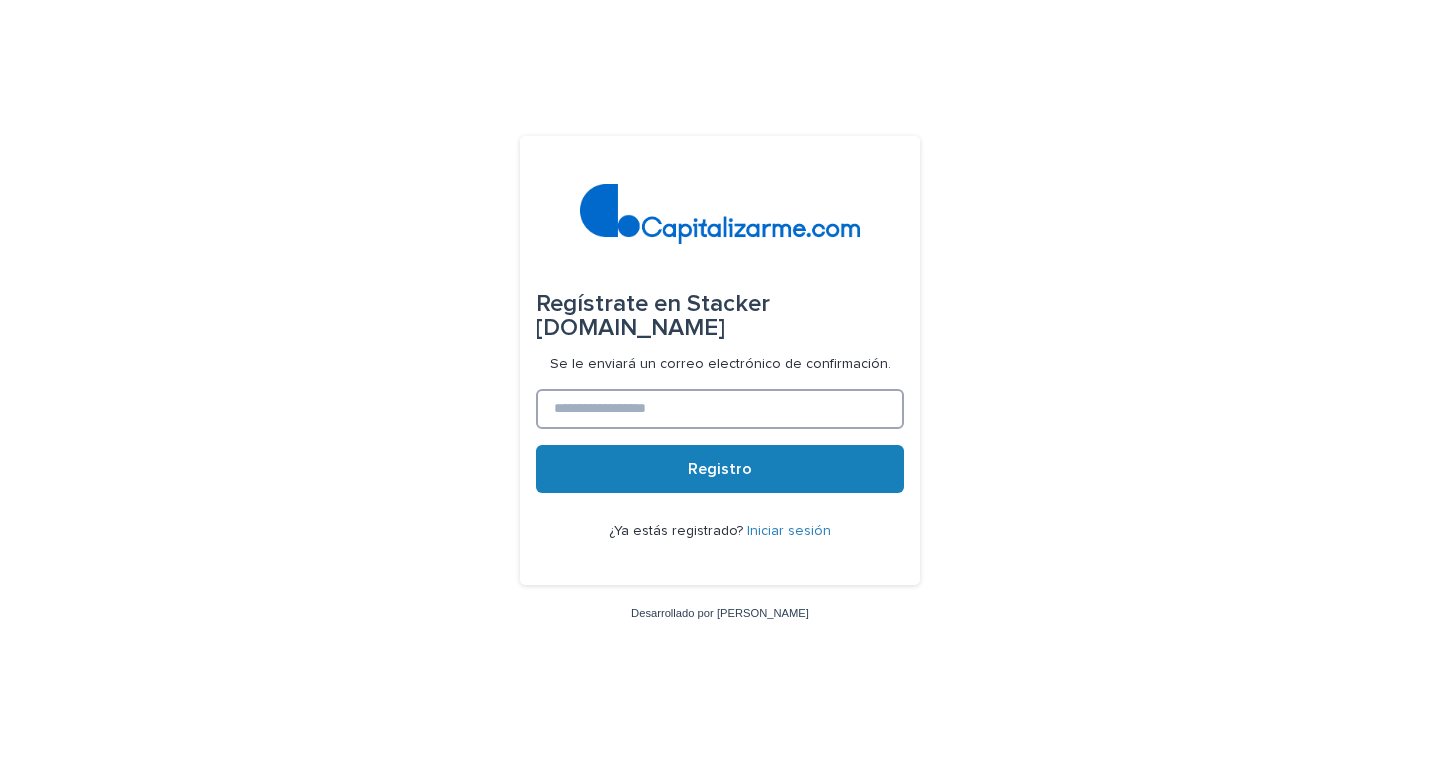click at bounding box center (720, 409) 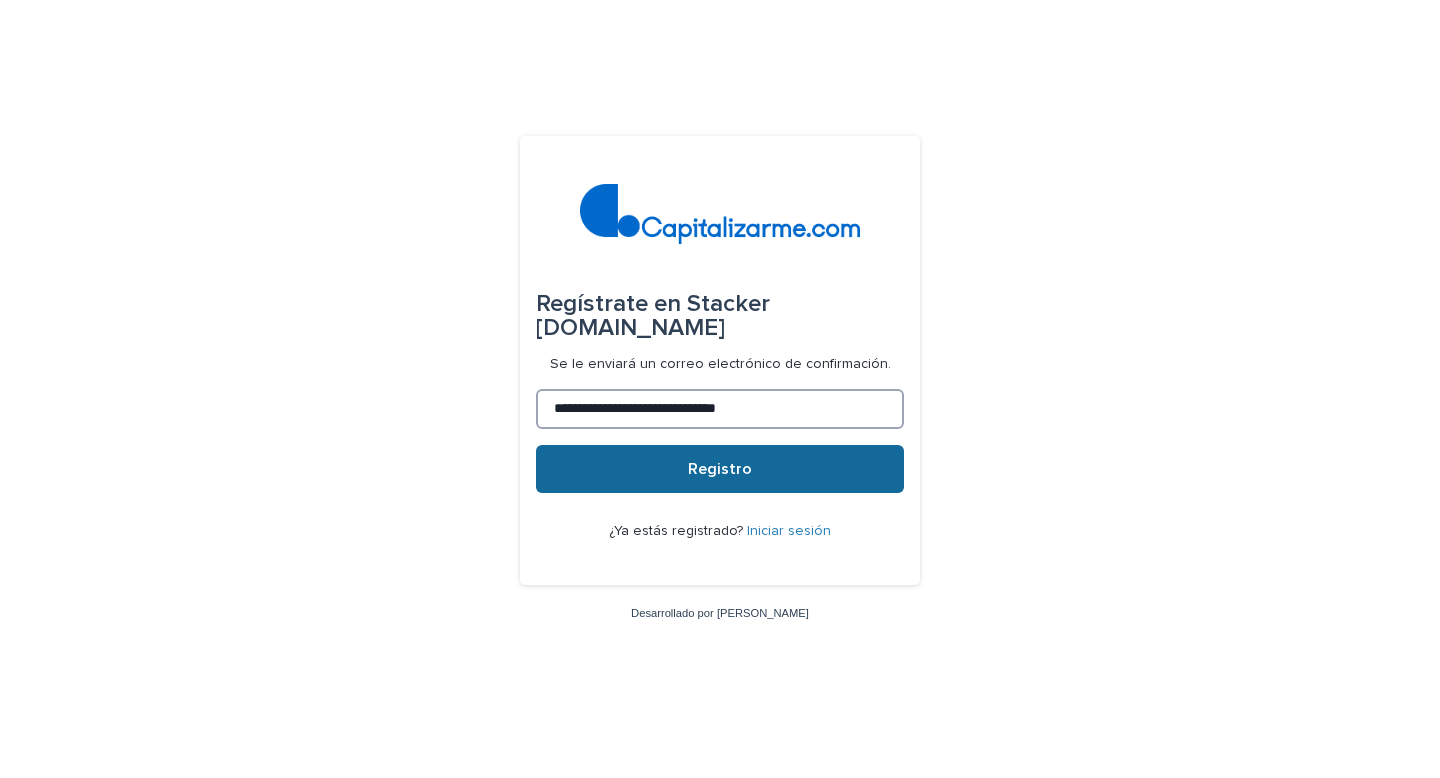 type on "**********" 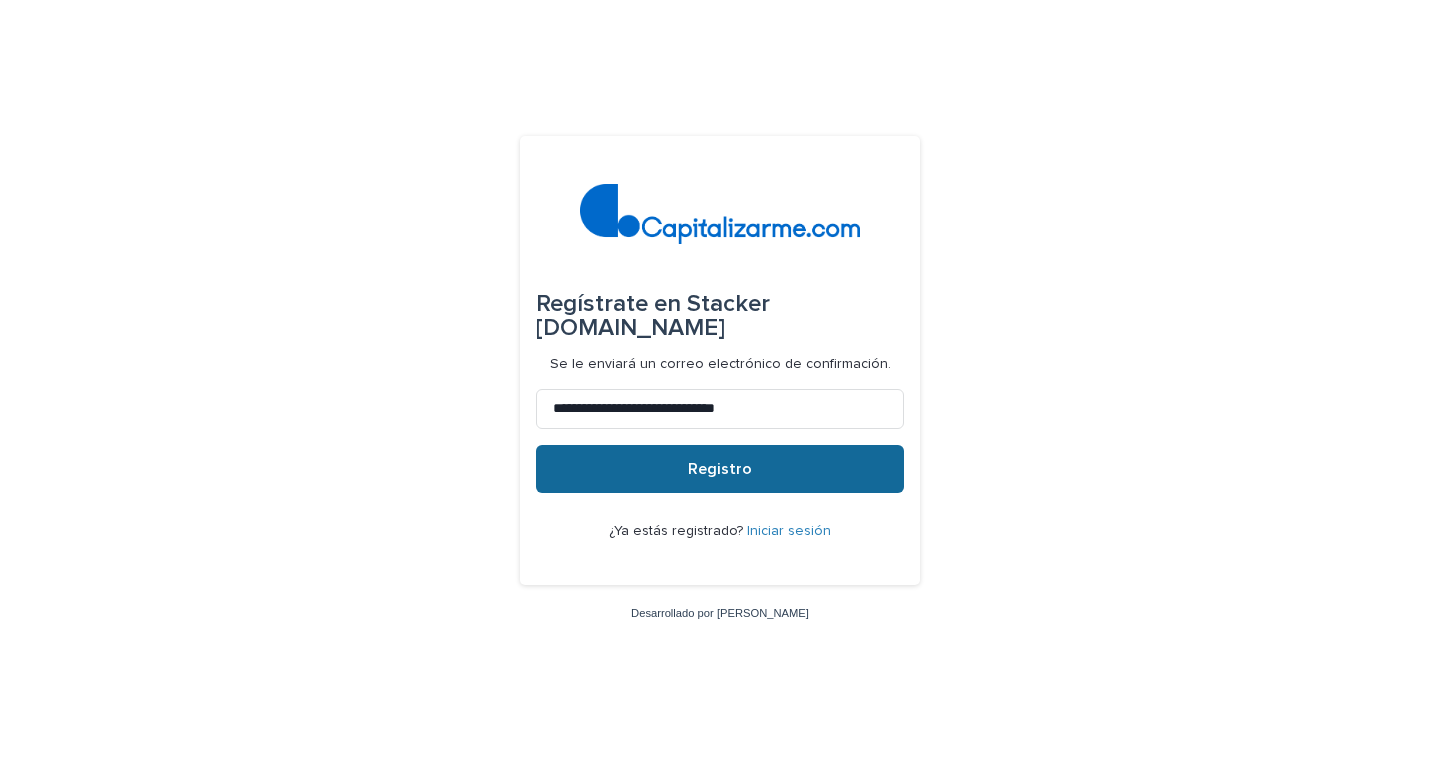 click on "Registro" at bounding box center [720, 469] 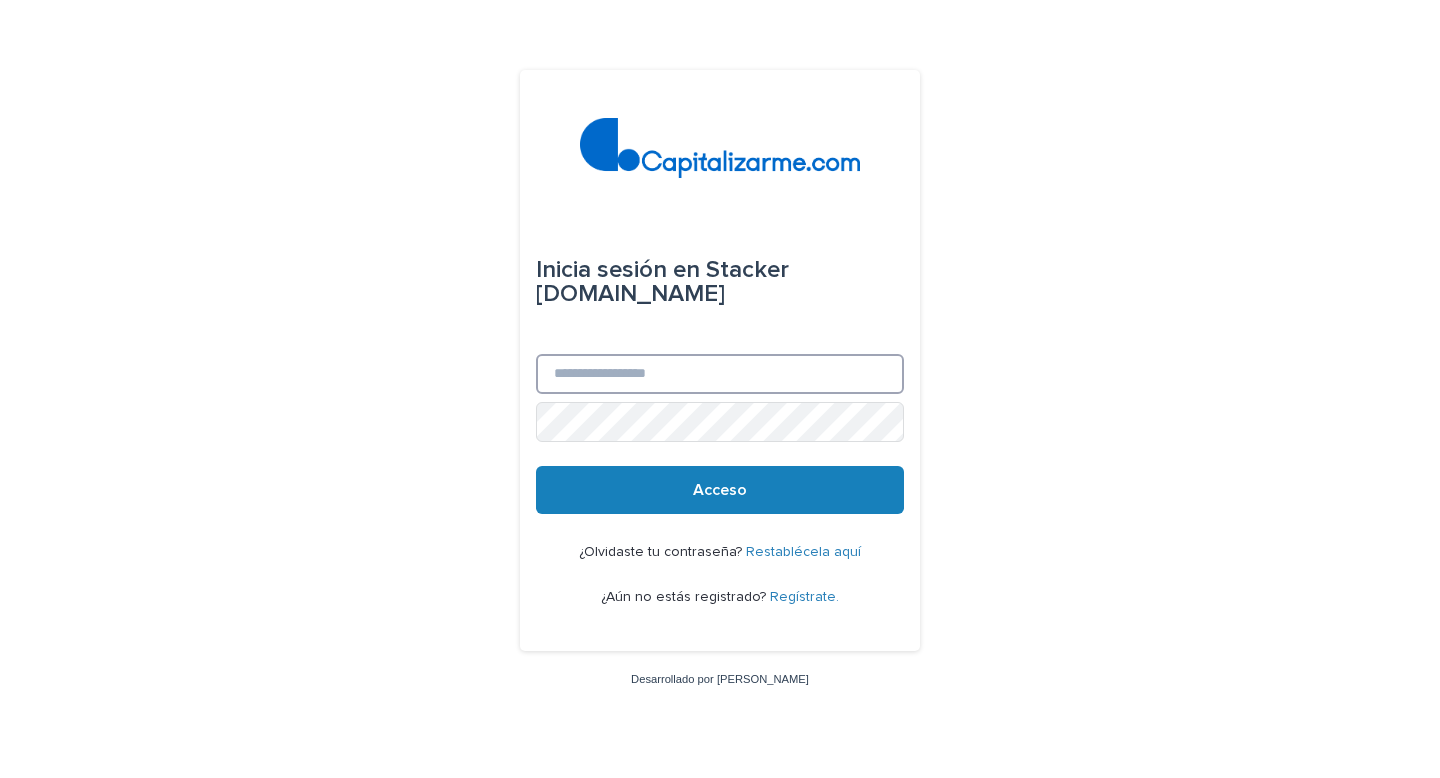 click on "Correo electrónico" at bounding box center (720, 374) 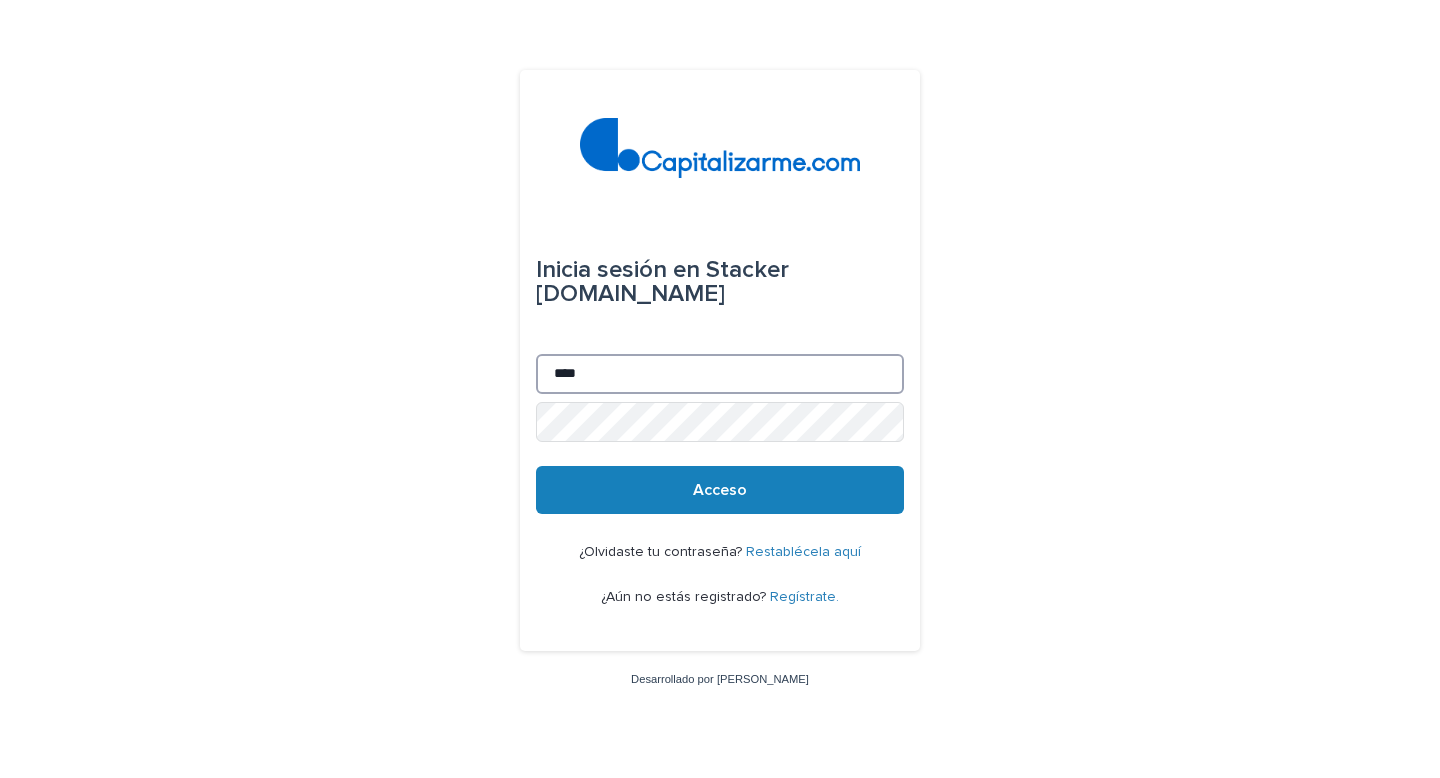 type on "**********" 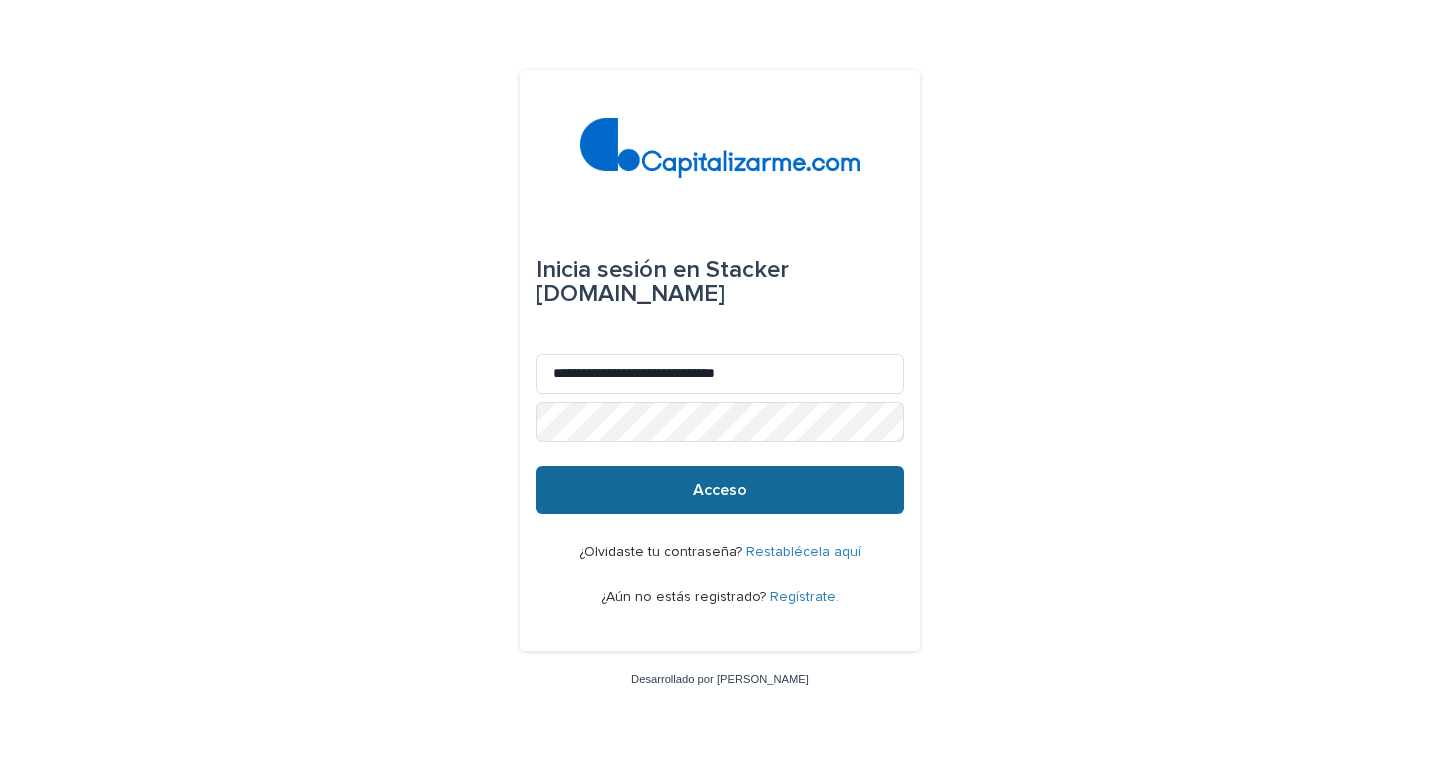 click on "Acceso" at bounding box center [720, 490] 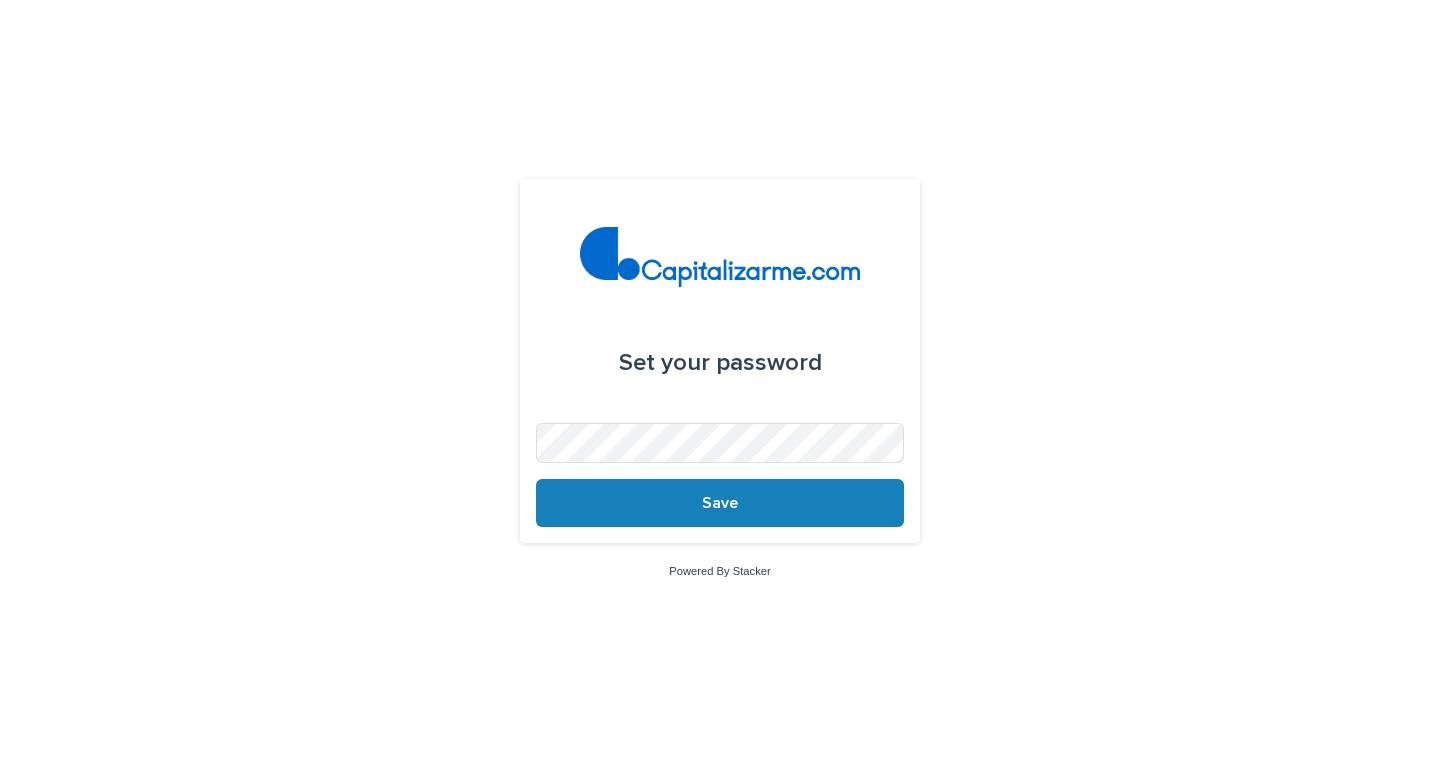 scroll, scrollTop: 0, scrollLeft: 0, axis: both 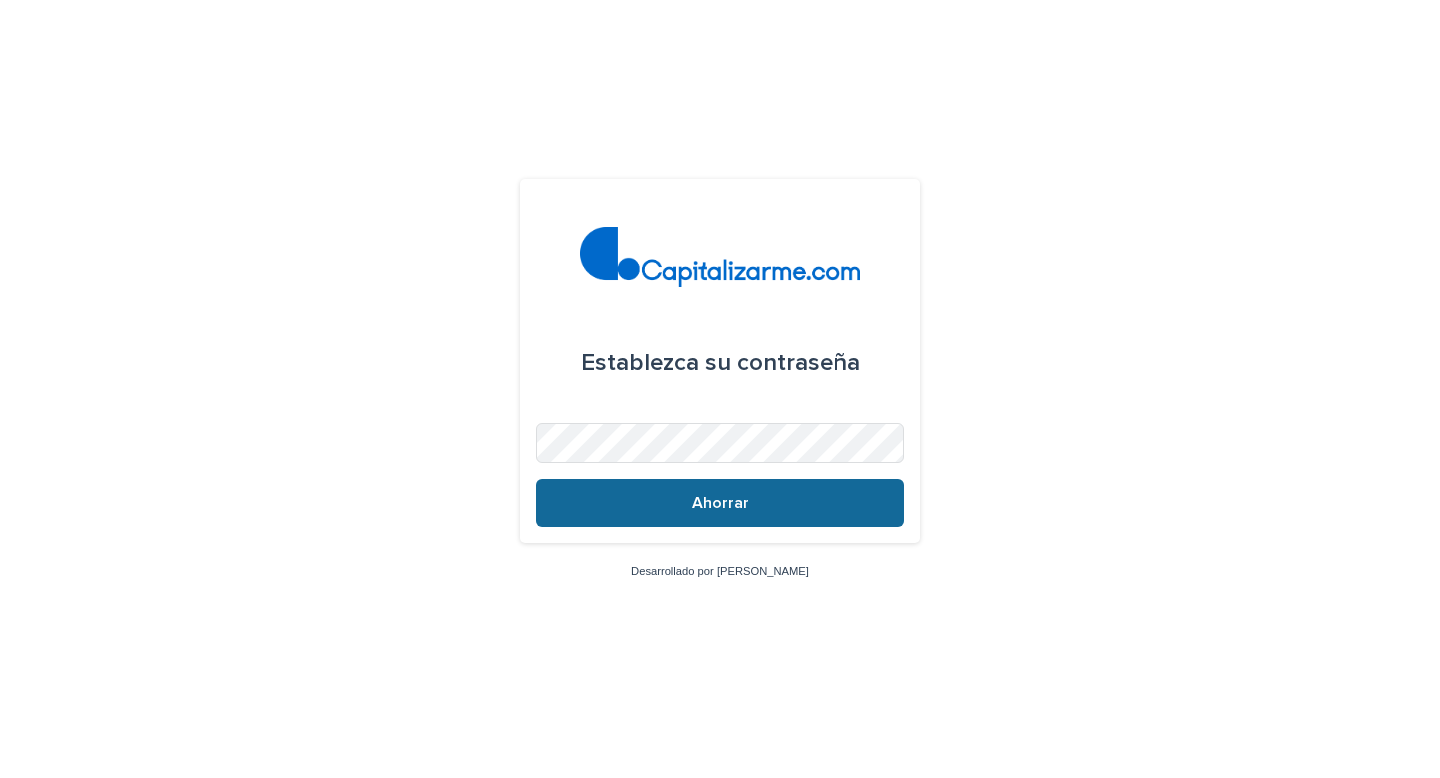 click on "Ahorrar" at bounding box center (720, 503) 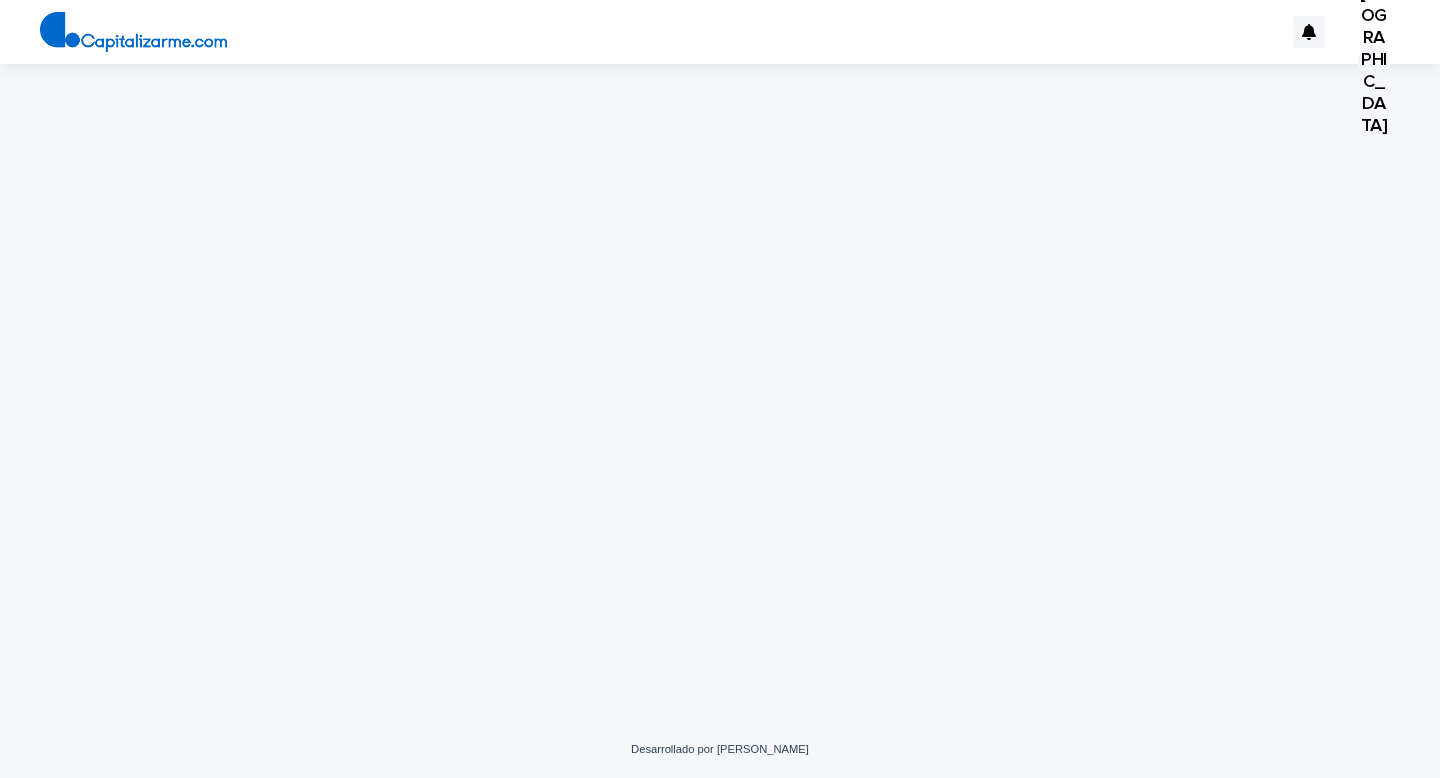 scroll, scrollTop: 0, scrollLeft: 0, axis: both 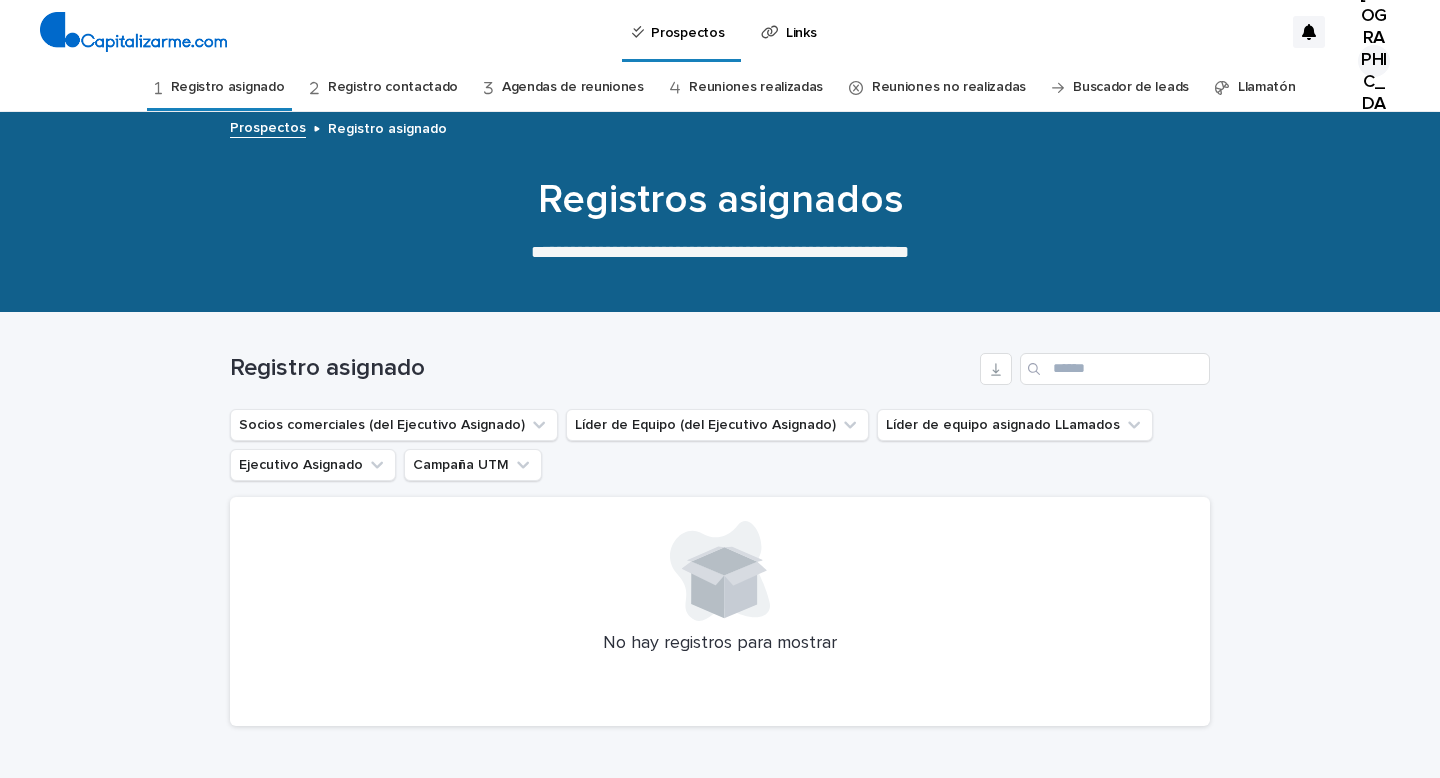click on "Registro contactado" at bounding box center [393, 87] 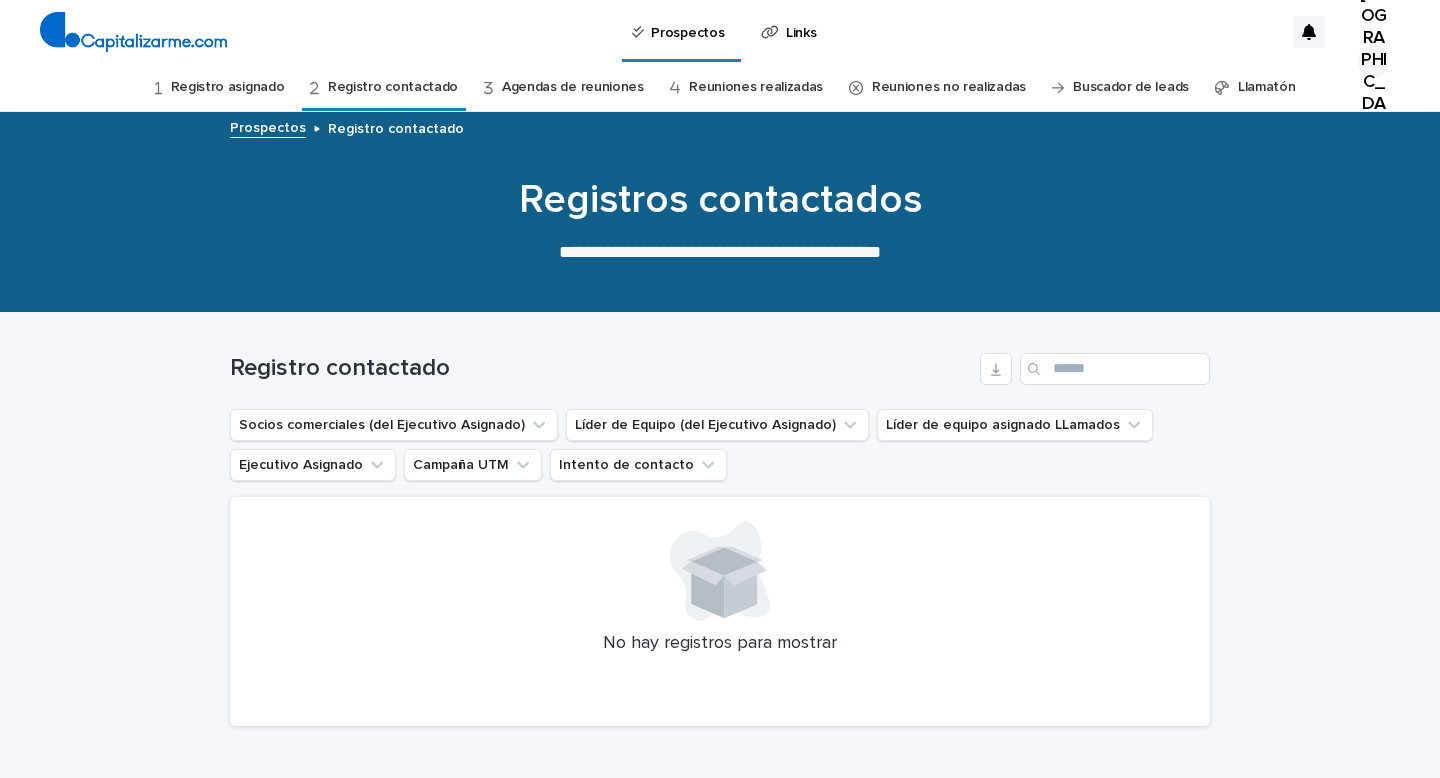 click on "Agendas de reuniones" at bounding box center (573, 87) 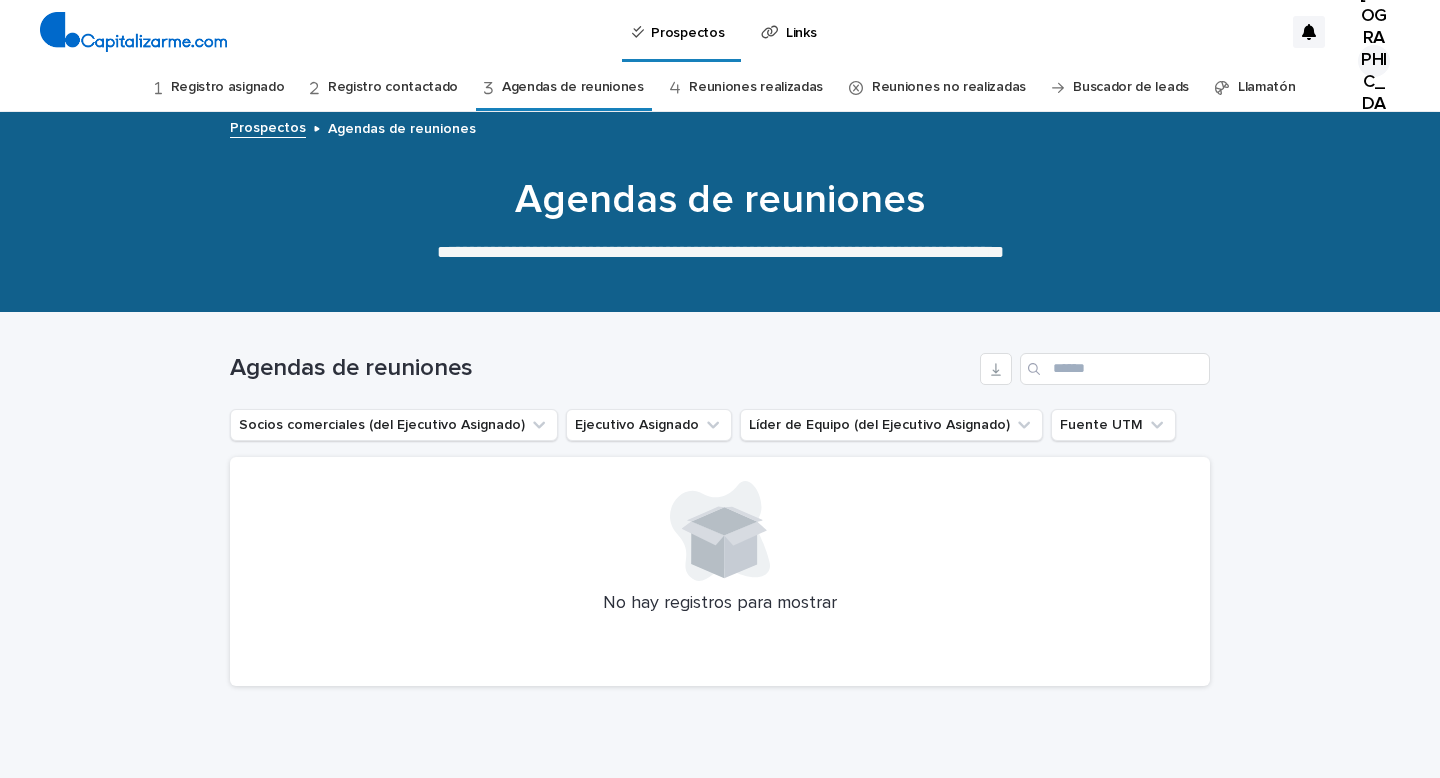 click on "Reuniones realizadas" at bounding box center (756, 87) 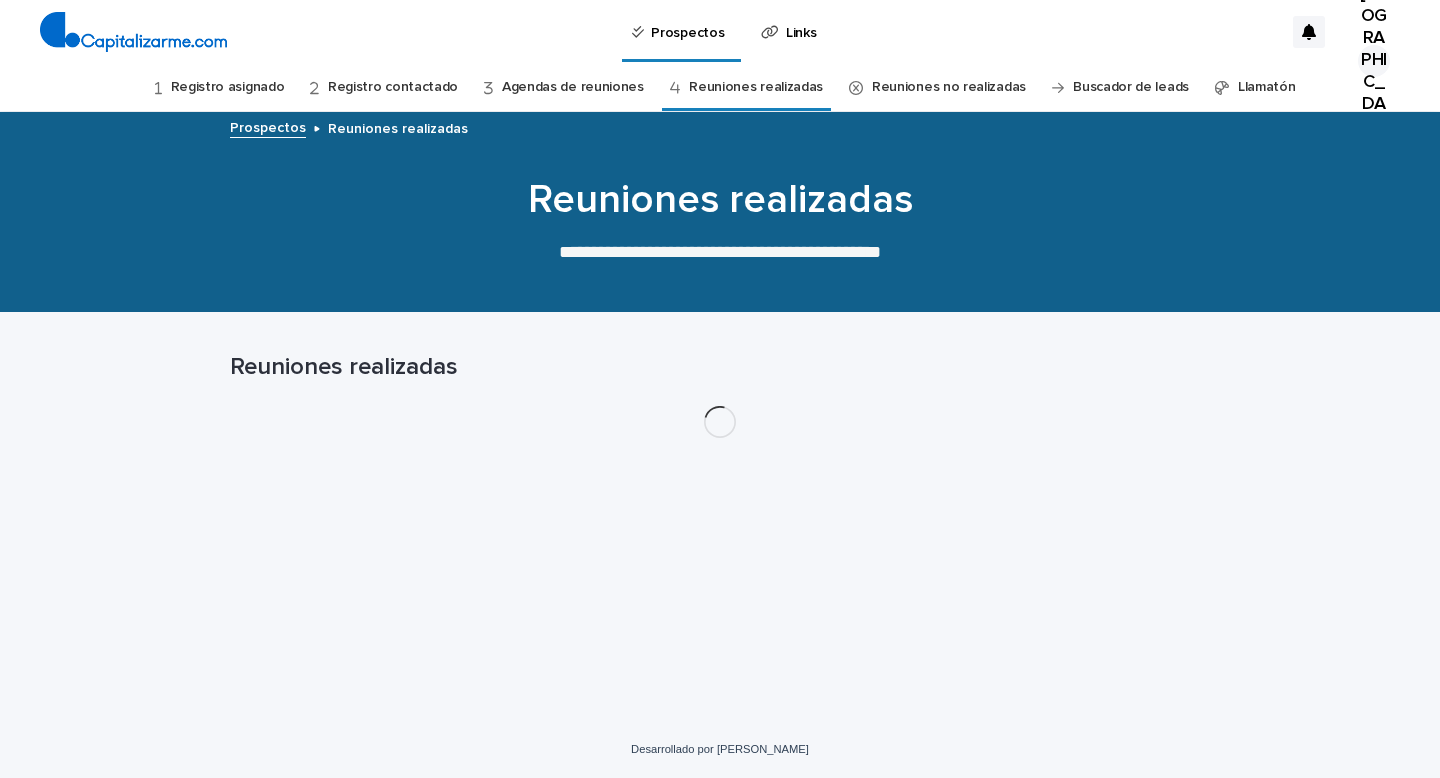 click on "Reuniones no realizadas" at bounding box center (949, 87) 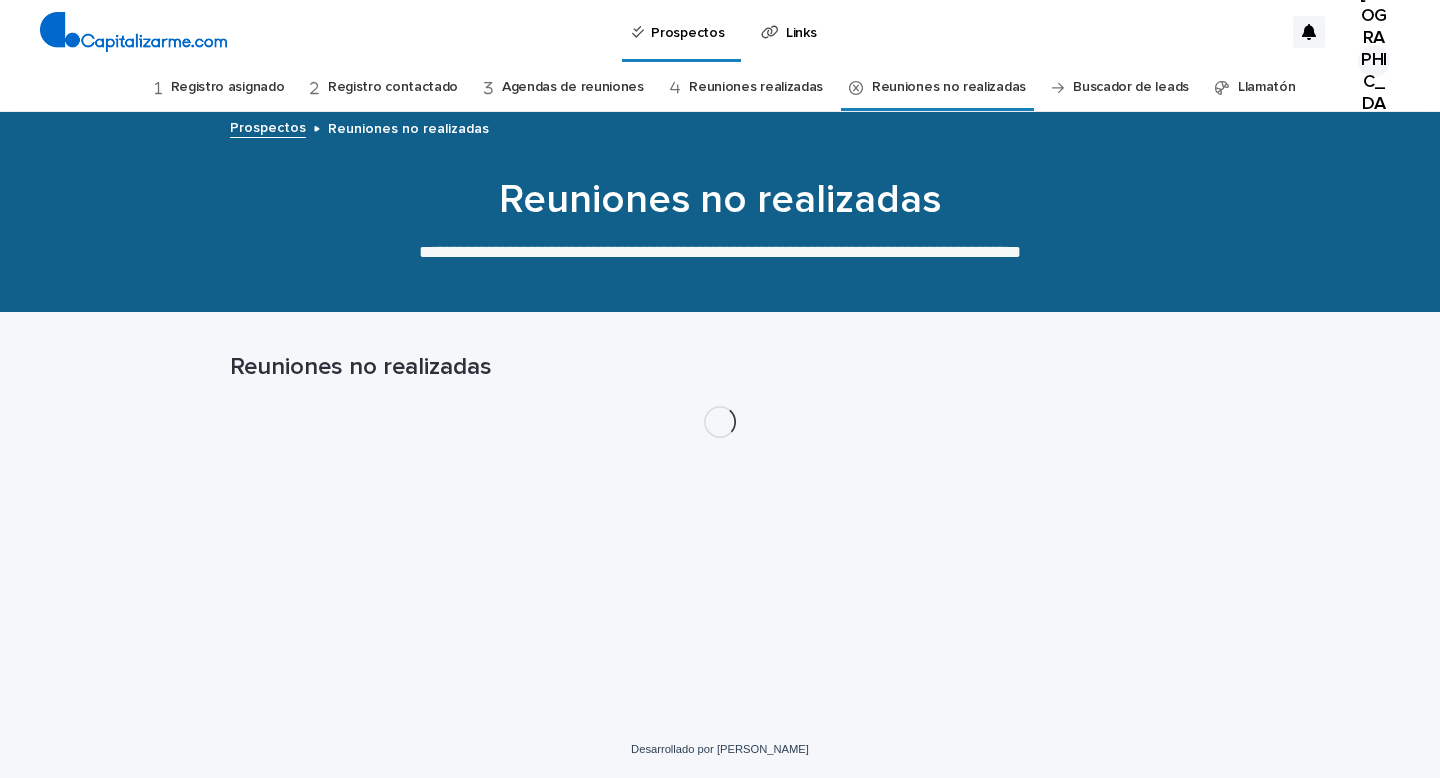 click on "Buscador de leads" at bounding box center (1131, 87) 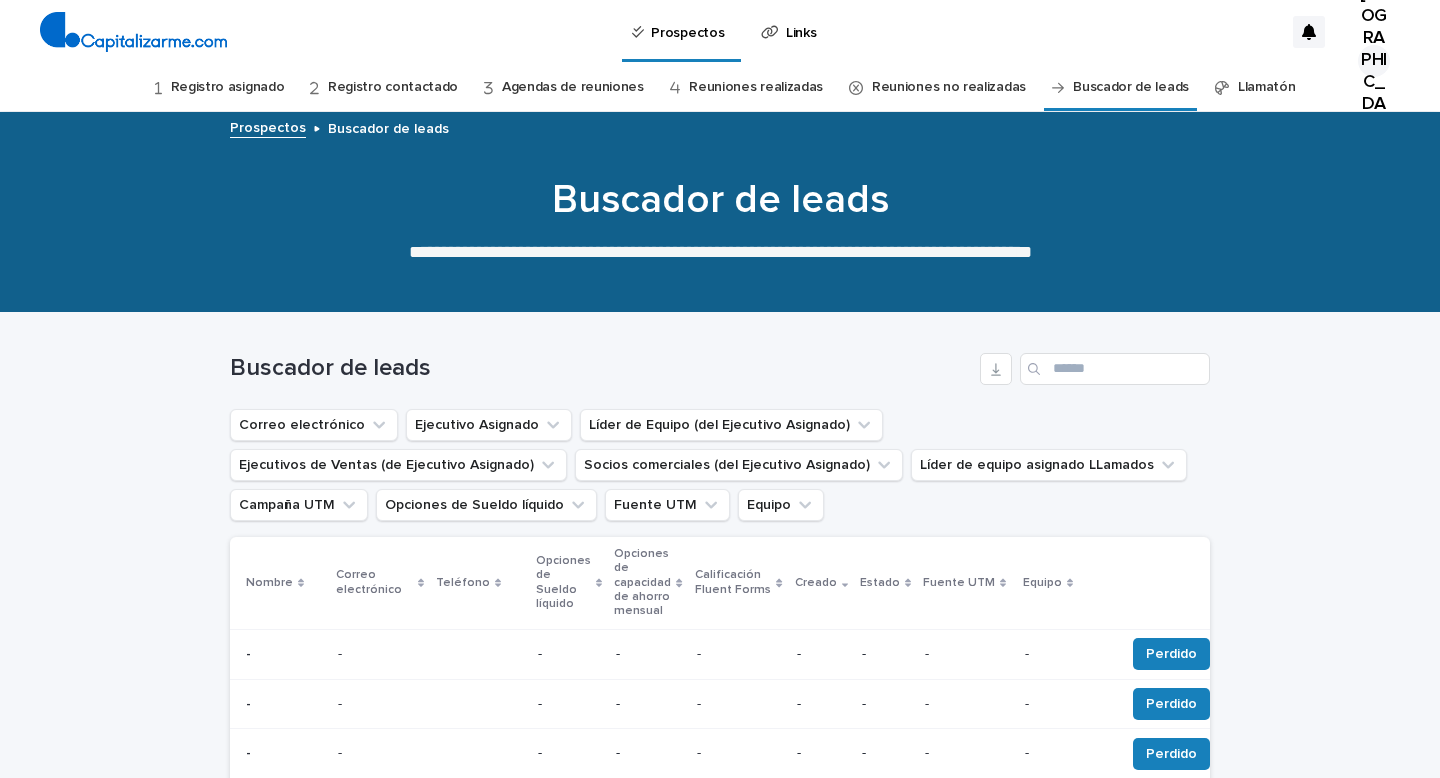 click on "Llamatón" at bounding box center [1267, 87] 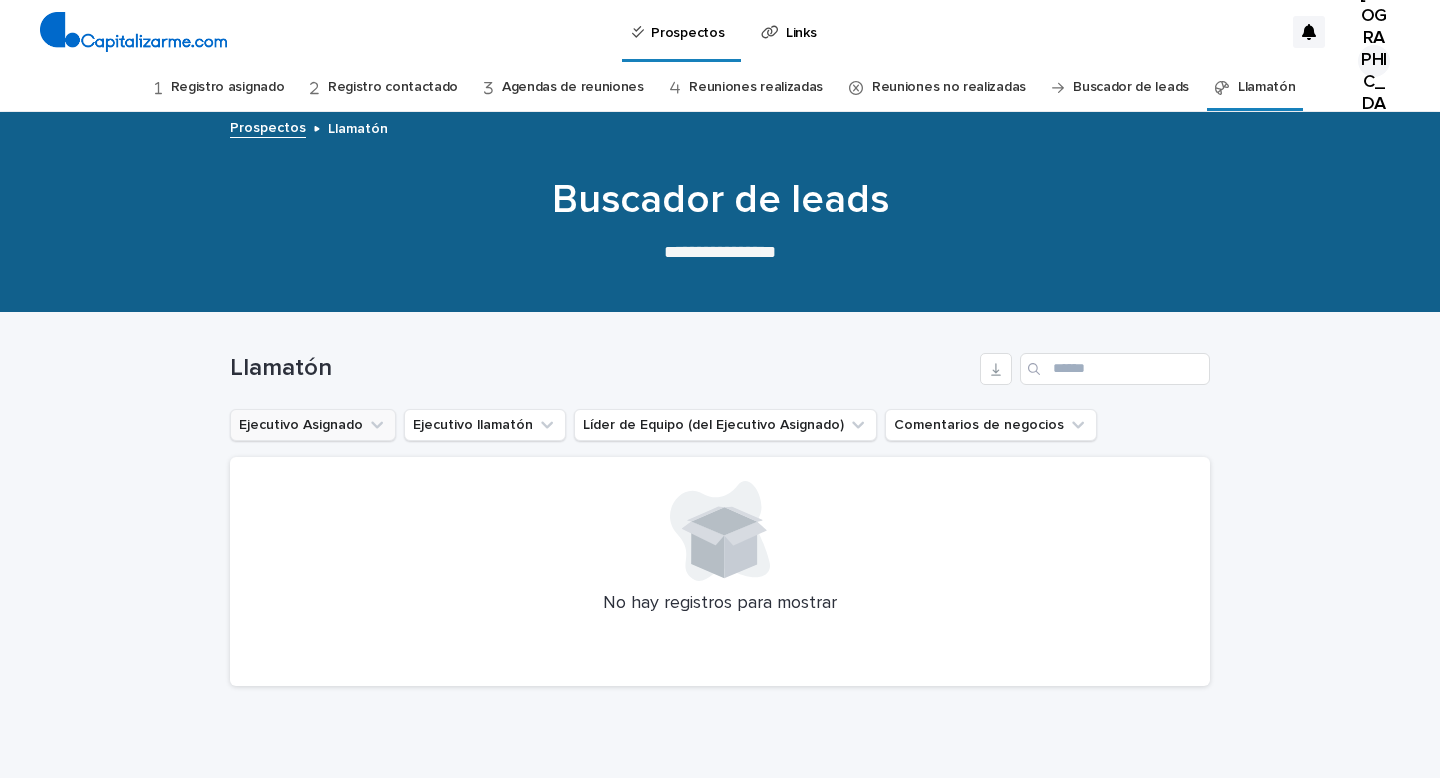 click 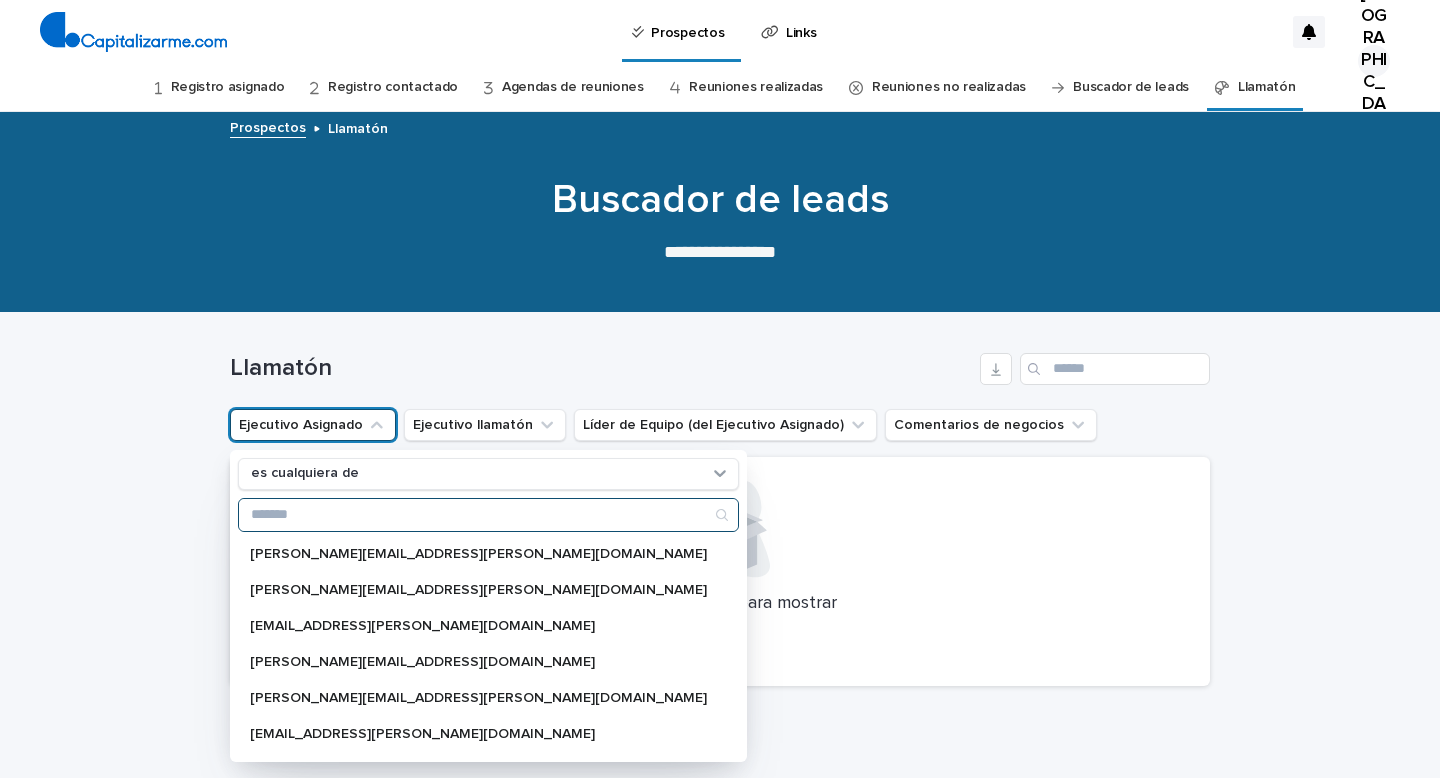 click at bounding box center (488, 515) 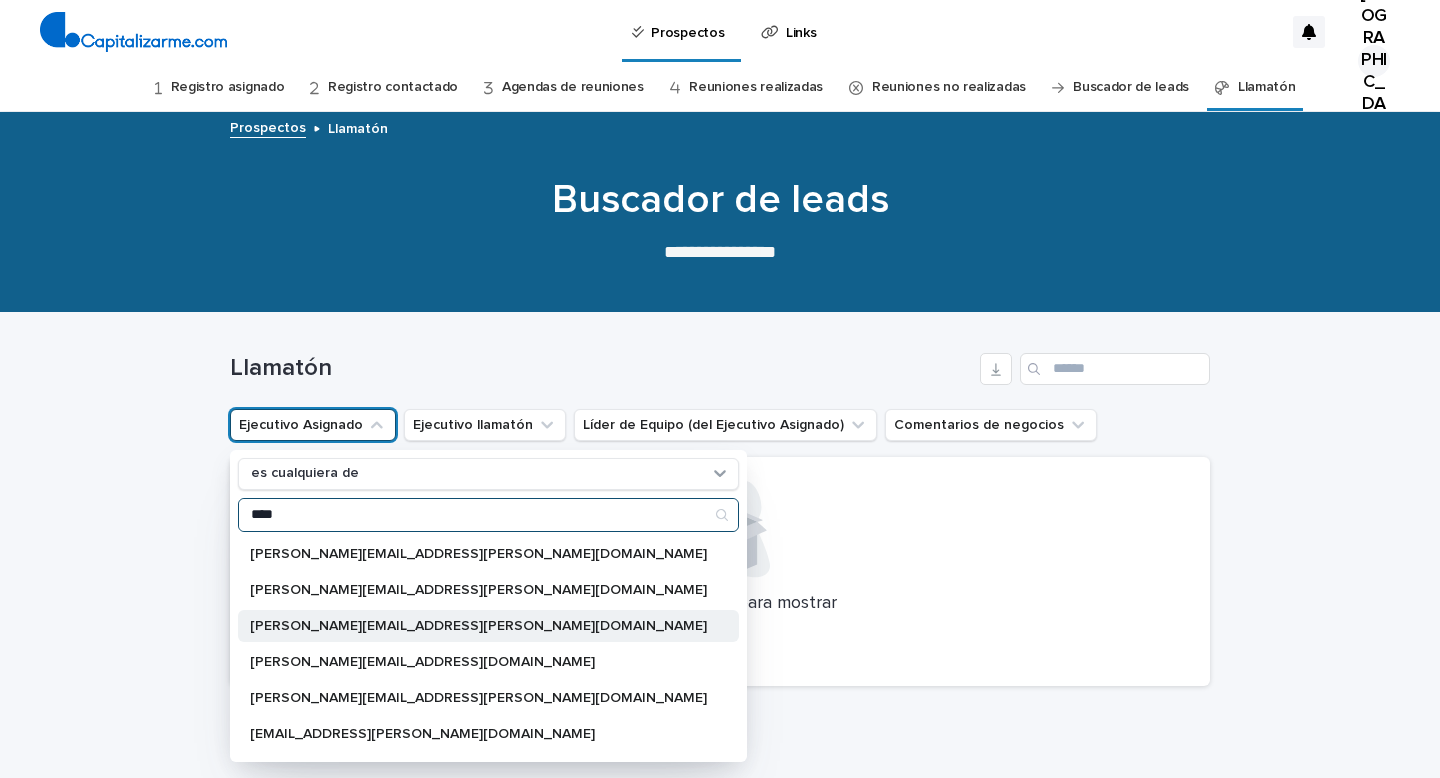 type on "****" 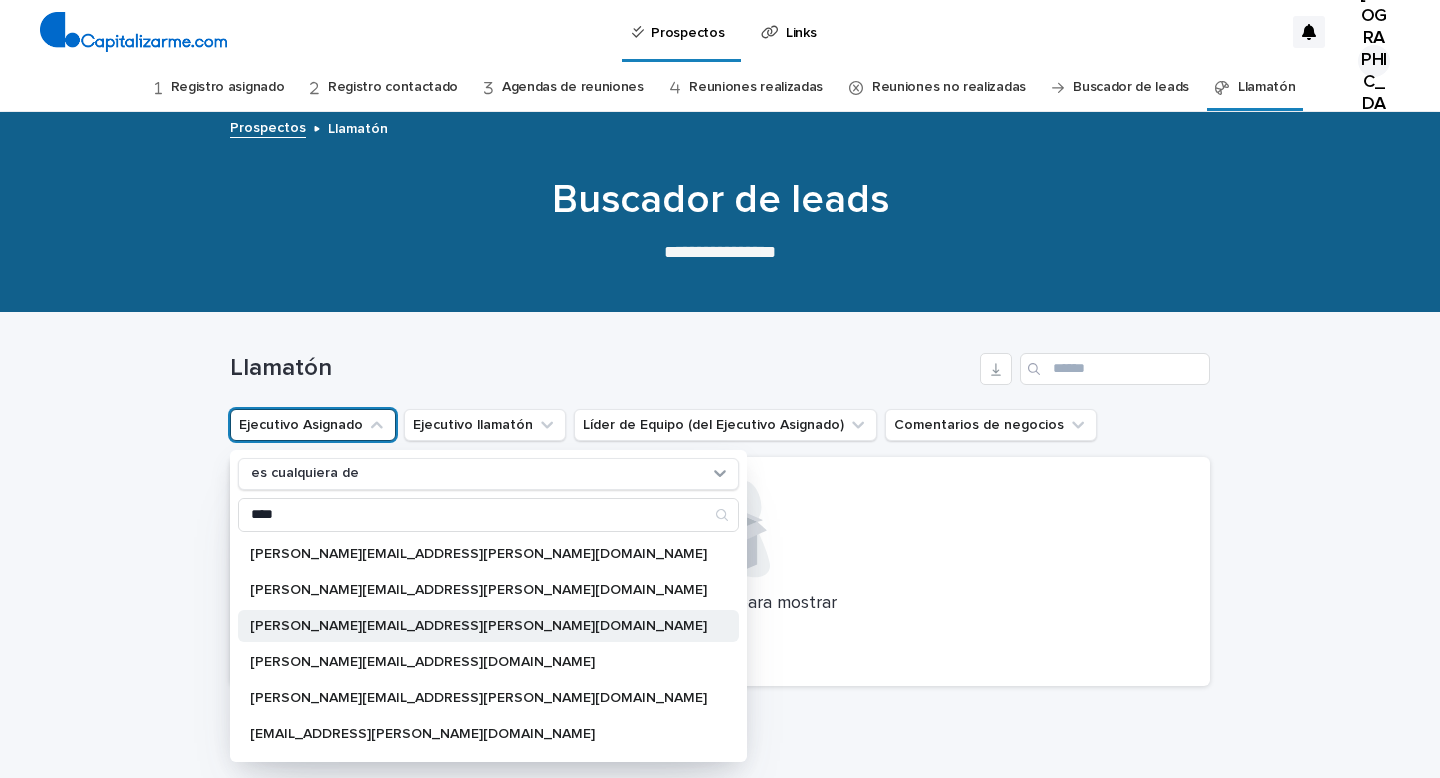 click on "[PERSON_NAME][EMAIL_ADDRESS][PERSON_NAME][DOMAIN_NAME]" at bounding box center [478, 626] 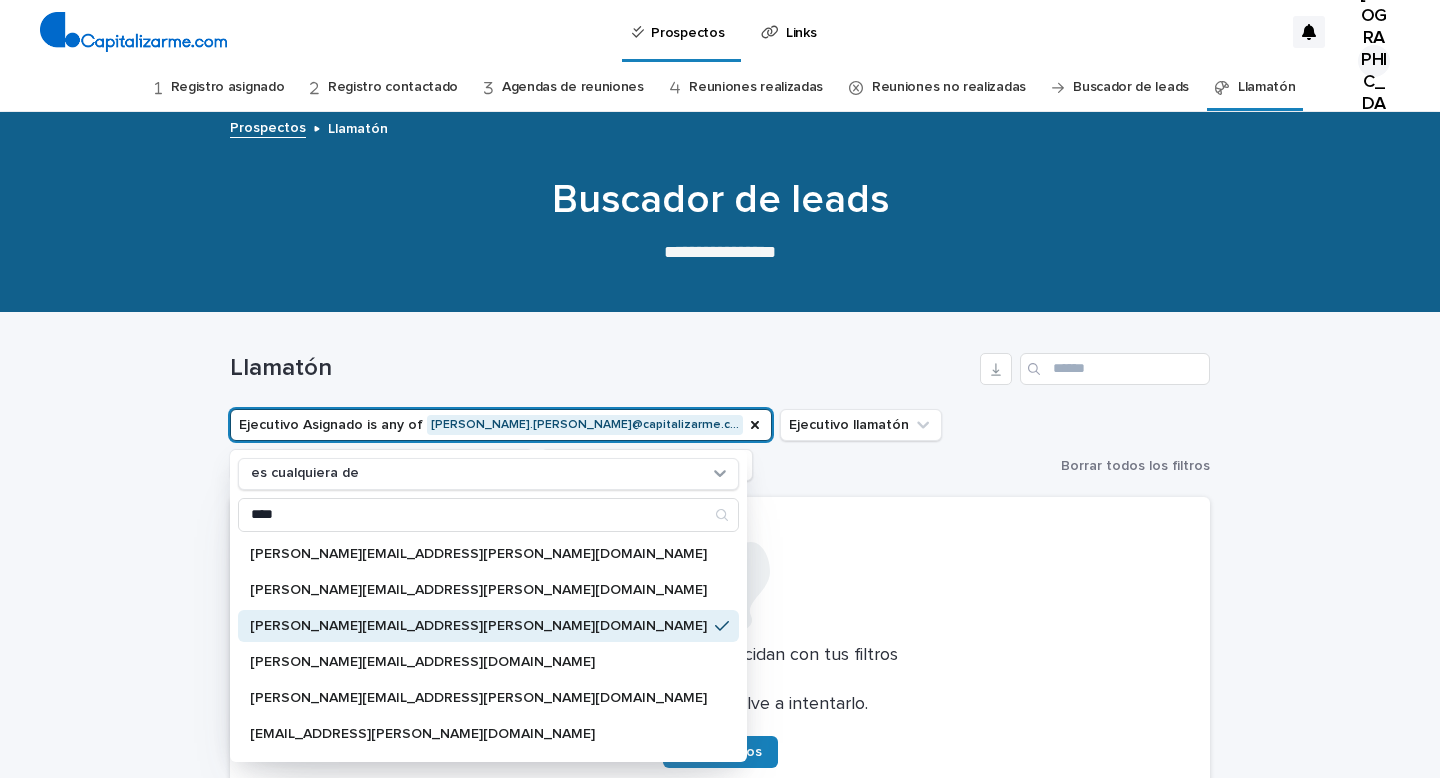 click at bounding box center [720, 577] 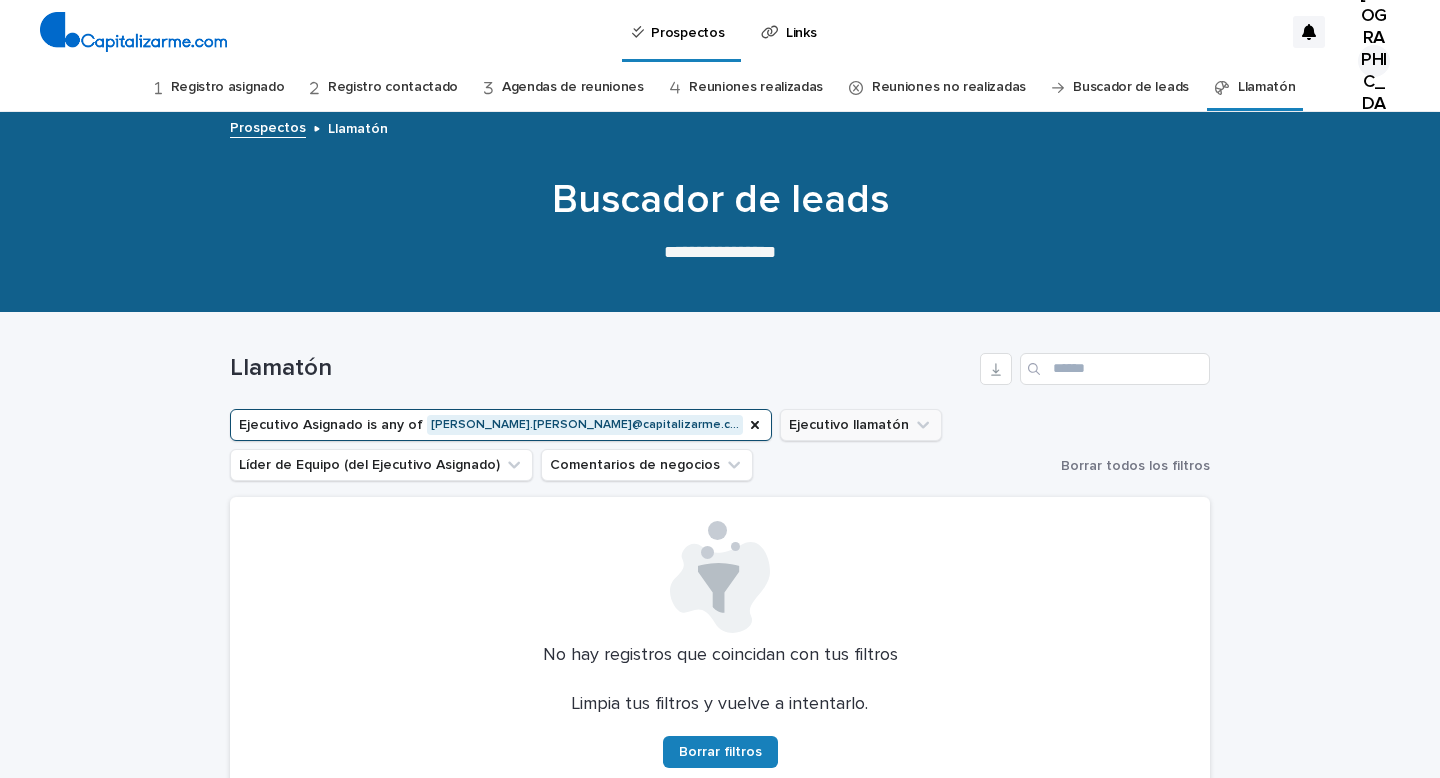 click on "Ejecutivo llamatón" at bounding box center [861, 425] 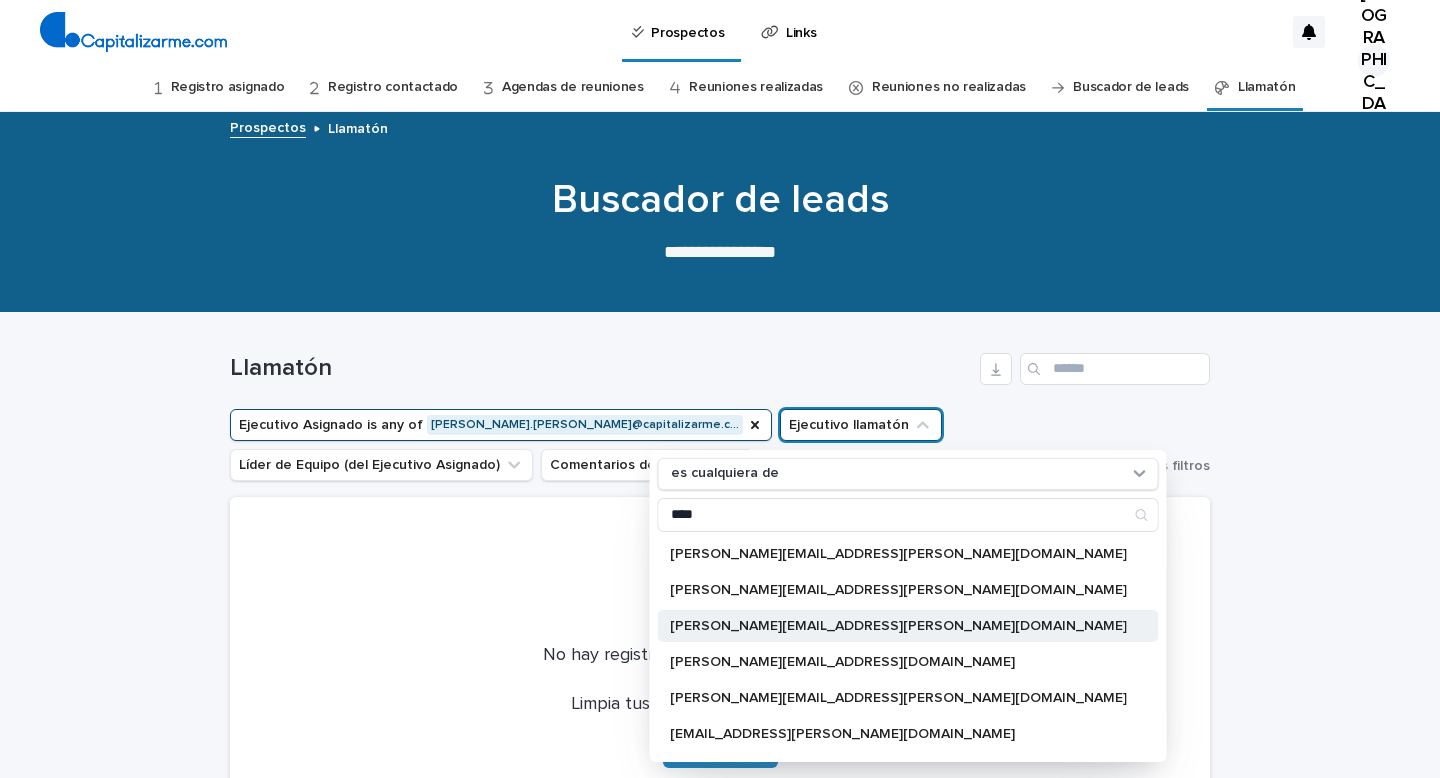 type on "****" 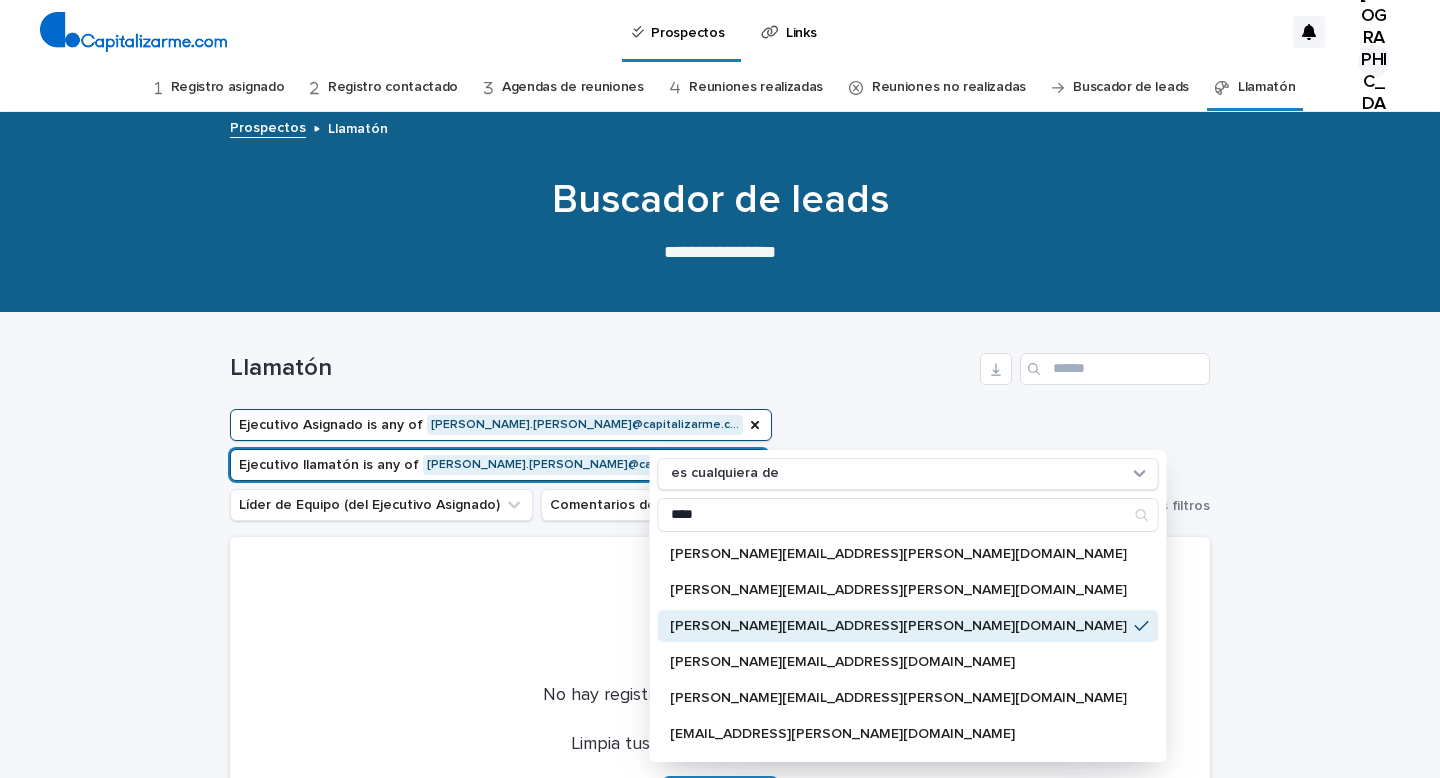 click at bounding box center [720, 617] 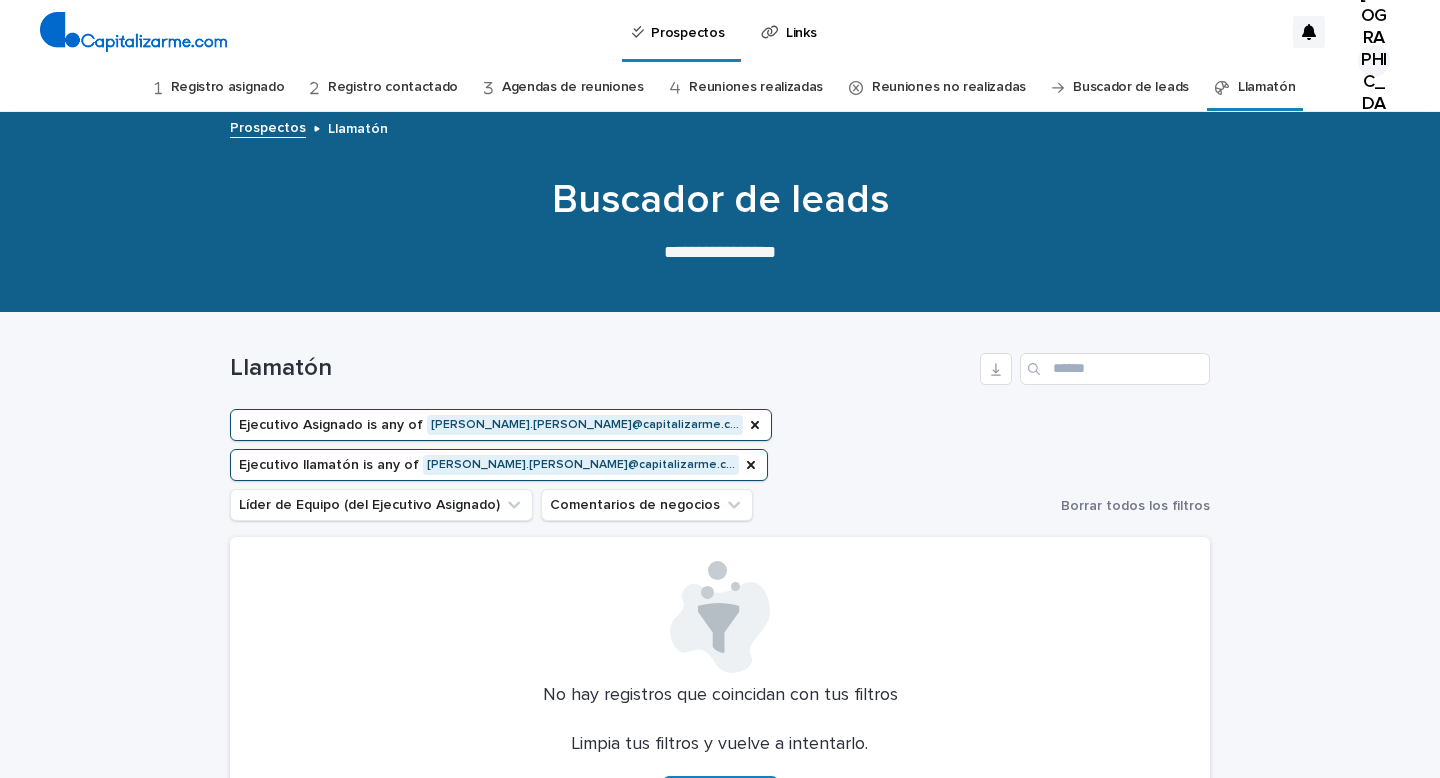 type 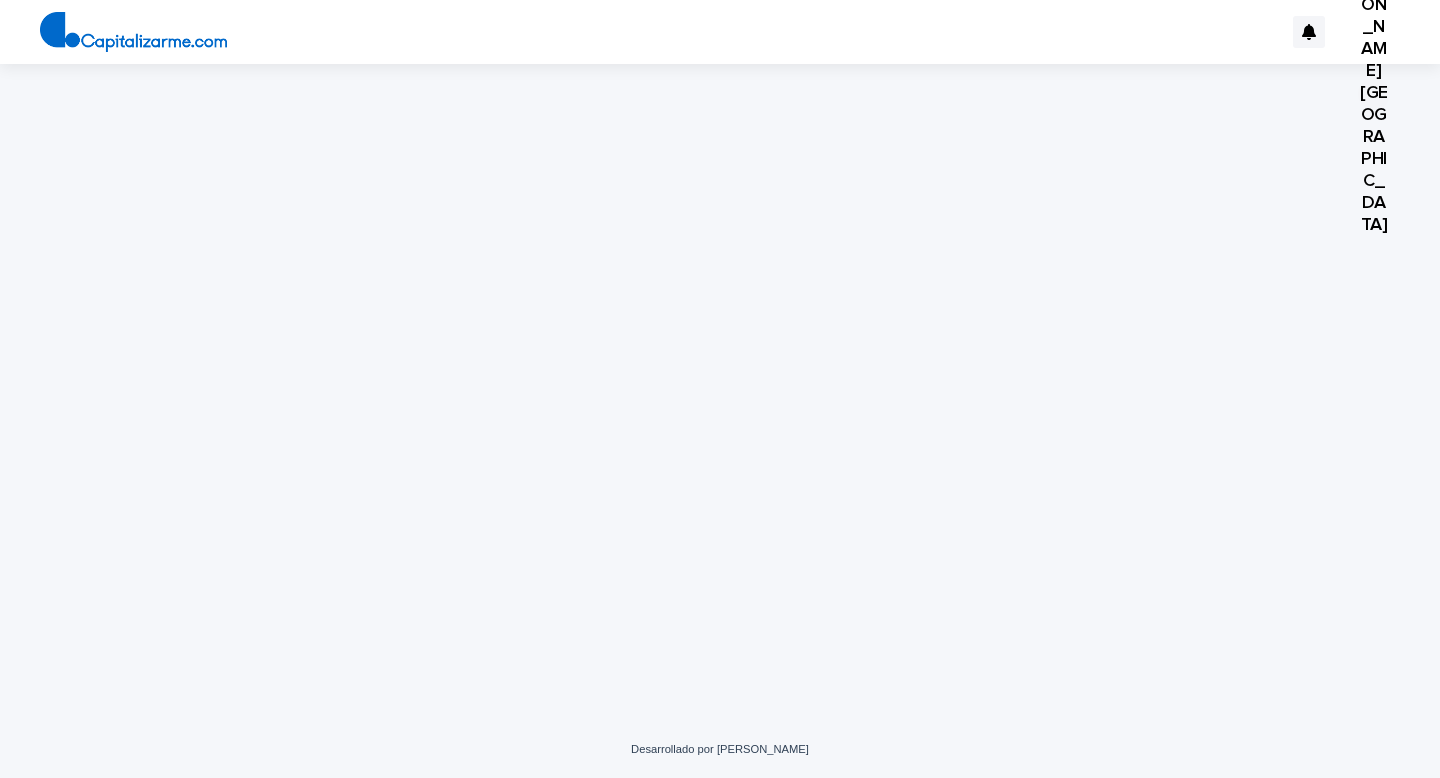 scroll, scrollTop: 0, scrollLeft: 0, axis: both 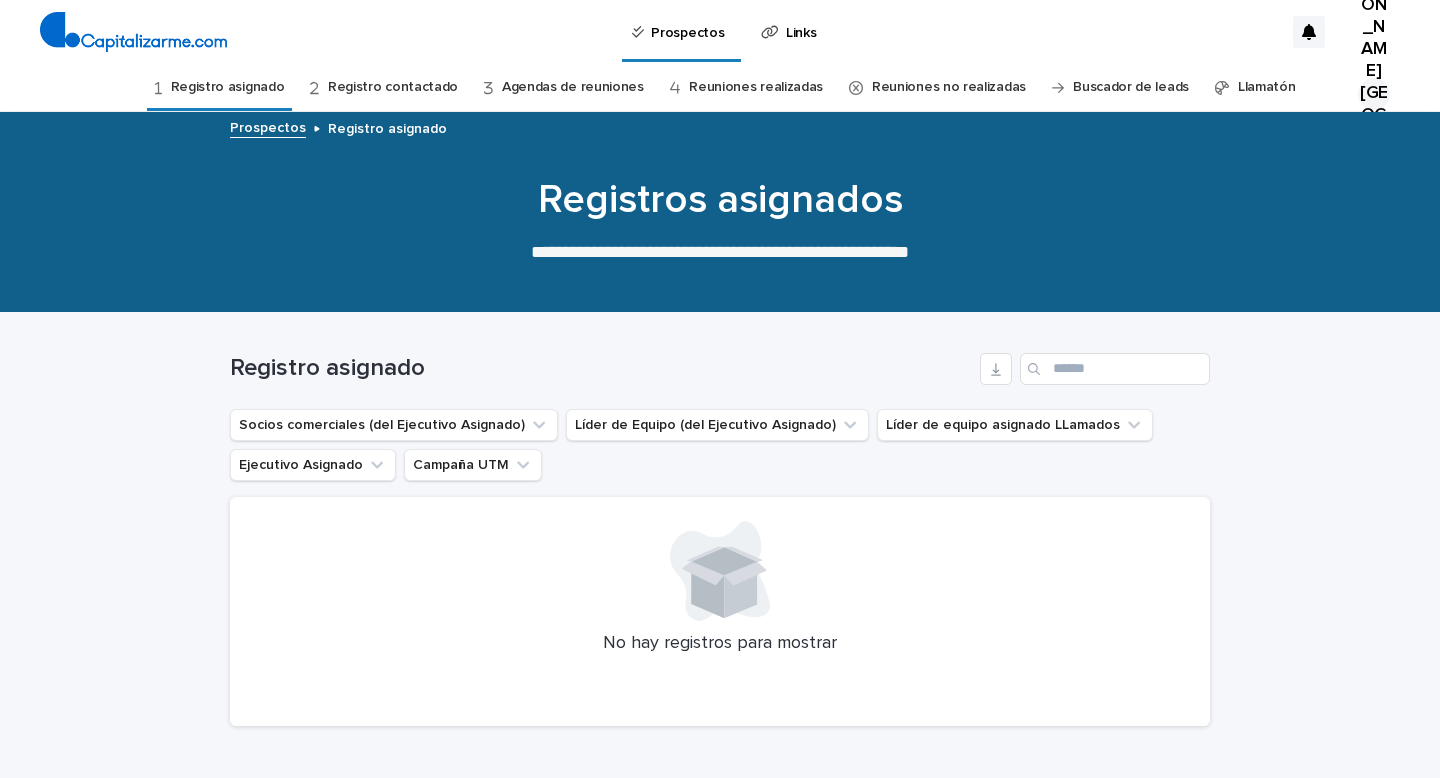 click on "Llamatón" at bounding box center [1267, 87] 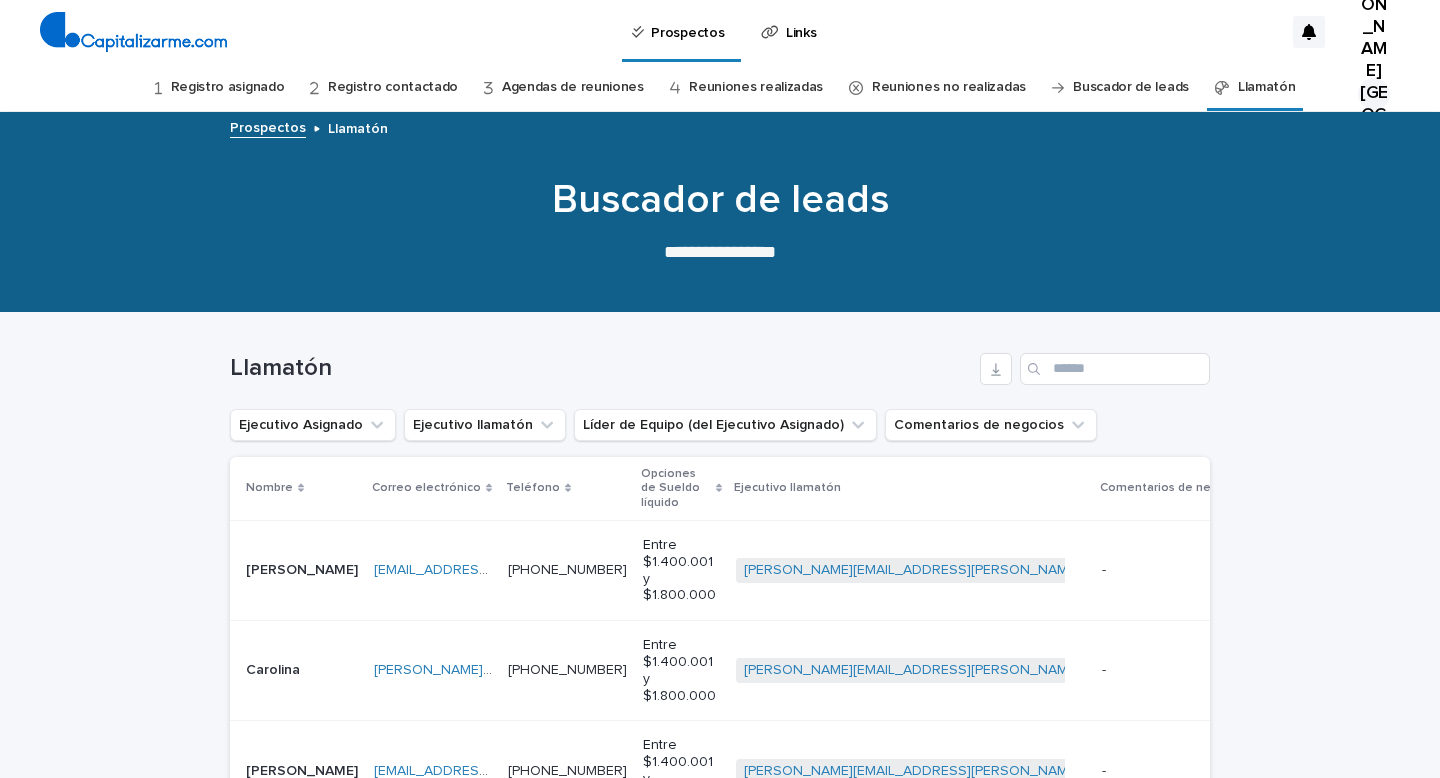 click on "Cargando... Ahorro… Cargando... Ahorro… Llamatón Ejecutivo Asignado Ejecutivo llamatón Líder de Equipo (del Ejecutivo Asignado) Comentarios de negocios Nombre Correo electrónico Teléfono Opciones [PERSON_NAME] líquido Ejecutivo llamatón Comentarios de negocios [PERSON_NAME] [PERSON_NAME][EMAIL_ADDRESS][DOMAIN_NAME] [EMAIL_ADDRESS][DOMAIN_NAME]   [PHONE_NUMBER] [PHONE_NUMBER]   Entre $1.400.001 y $1.800.000 [PERSON_NAME][EMAIL_ADDRESS][PERSON_NAME][DOMAIN_NAME]   +  0 - -   Agenda de la reunión Intento de contacto Carolina Carolina   [EMAIL_ADDRESS][DOMAIN_NAME] [PERSON_NAME][DOMAIN_NAME][EMAIL_ADDRESS][DOMAIN_NAME]   [PHONE_NUMBER] [PHONE_NUMBER]   Entre $1.400.001 y $1.800.000 [PERSON_NAME][EMAIL_ADDRESS][PERSON_NAME][DOMAIN_NAME]   +  0 - -   Agenda de la reunión Intento de contacto [PERSON_NAME]   [EMAIL_ADDRESS][DOMAIN_NAME] [EMAIL_ADDRESS][DOMAIN_NAME]   [PHONE_NUMBER] [PHONE_NUMBER]   Entre $1.400.001 y $1.800.000 [PERSON_NAME][EMAIL_ADDRESS][PERSON_NAME][DOMAIN_NAME]   +  0 - -   Agenda de la reunión Intento de contacto [PERSON_NAME] [PERSON_NAME]   [EMAIL_ADDRESS][DOMAIN_NAME] [EMAIL_ADDRESS][DOMAIN_NAME]   [PHONE_NUMBER] [PHONE_NUMBER]" at bounding box center [720, 952] 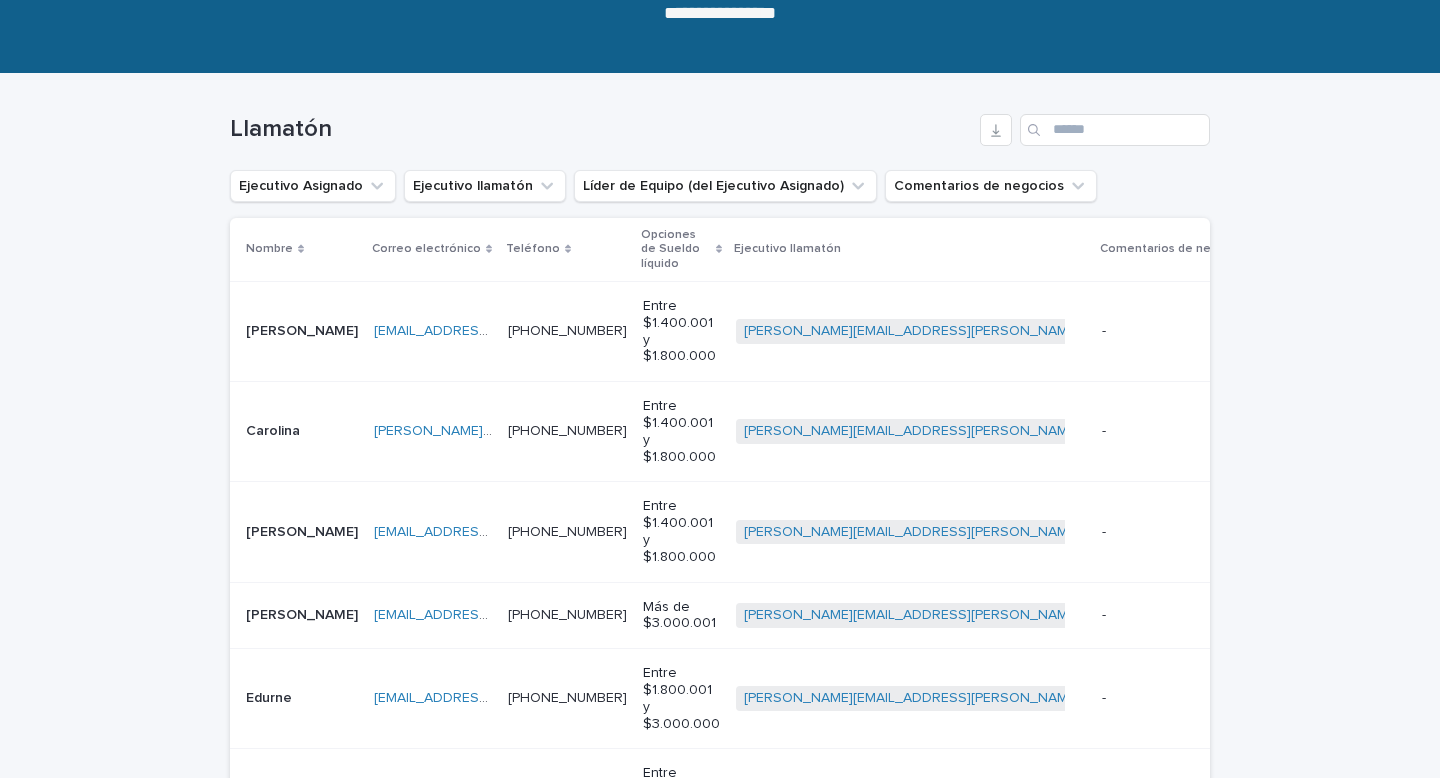 scroll, scrollTop: 240, scrollLeft: 0, axis: vertical 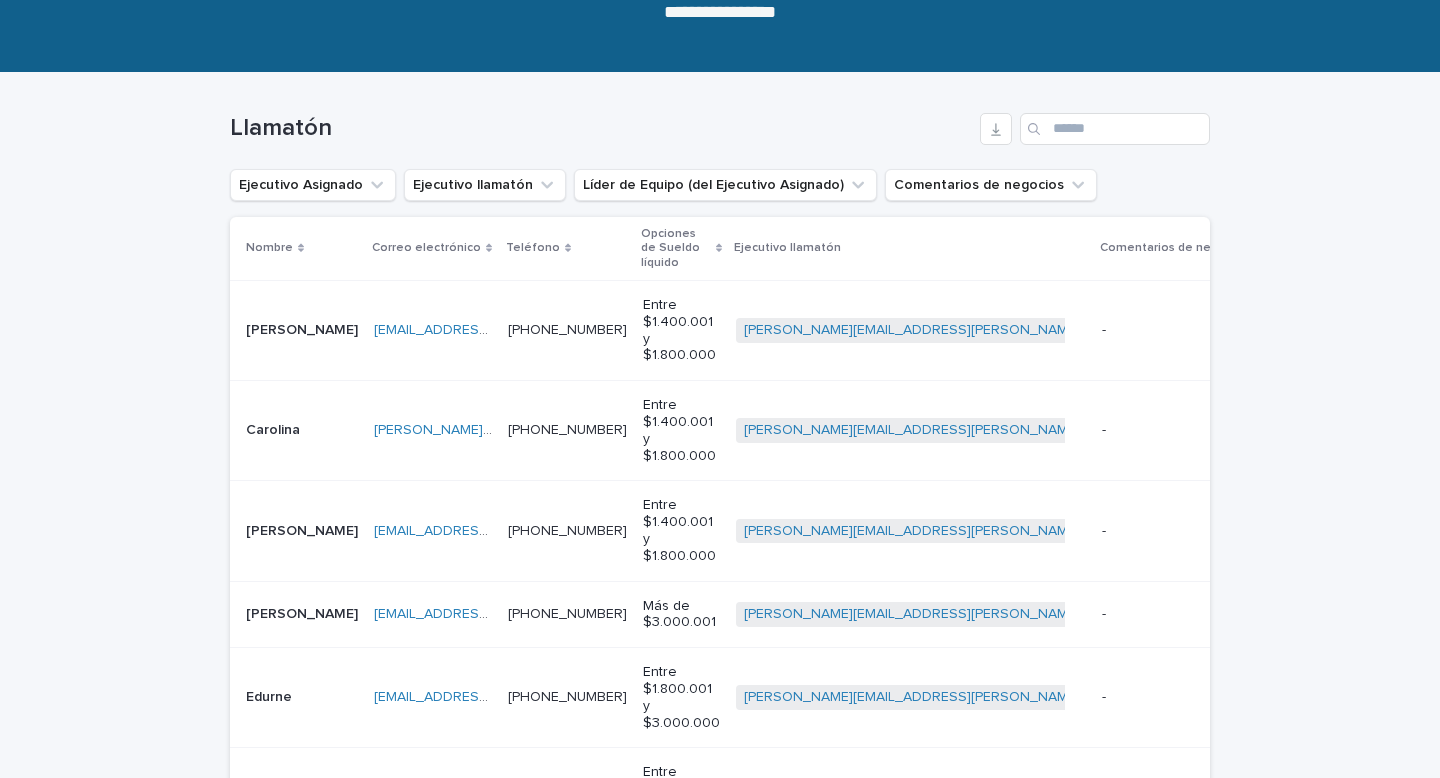 click on "Cargando... Ahorro… Cargando... Ahorro… Llamatón Ejecutivo Asignado Ejecutivo llamatón Líder de Equipo (del Ejecutivo Asignado) Comentarios de negocios Nombre Correo electrónico Teléfono Opciones [PERSON_NAME] líquido Ejecutivo llamatón Comentarios de negocios [PERSON_NAME] [PERSON_NAME][EMAIL_ADDRESS][DOMAIN_NAME] [EMAIL_ADDRESS][DOMAIN_NAME]   [PHONE_NUMBER] [PHONE_NUMBER]   Entre $1.400.001 y $1.800.000 [PERSON_NAME][EMAIL_ADDRESS][PERSON_NAME][DOMAIN_NAME]   +  0 - -   Agenda de la reunión Intento de contacto Carolina Carolina   [EMAIL_ADDRESS][DOMAIN_NAME] [PERSON_NAME][DOMAIN_NAME][EMAIL_ADDRESS][DOMAIN_NAME]   [PHONE_NUMBER] [PHONE_NUMBER]   Entre $1.400.001 y $1.800.000 [PERSON_NAME][EMAIL_ADDRESS][PERSON_NAME][DOMAIN_NAME]   +  0 - -   Agenda de la reunión Intento de contacto [PERSON_NAME]   [EMAIL_ADDRESS][DOMAIN_NAME] [EMAIL_ADDRESS][DOMAIN_NAME]   [PHONE_NUMBER] [PHONE_NUMBER]   Entre $1.400.001 y $1.800.000 [PERSON_NAME][EMAIL_ADDRESS][PERSON_NAME][DOMAIN_NAME]   +  0 - -   Agenda de la reunión Intento de contacto [PERSON_NAME] [PERSON_NAME]   [EMAIL_ADDRESS][DOMAIN_NAME] [EMAIL_ADDRESS][DOMAIN_NAME]   [PHONE_NUMBER] [PHONE_NUMBER]" at bounding box center [720, 712] 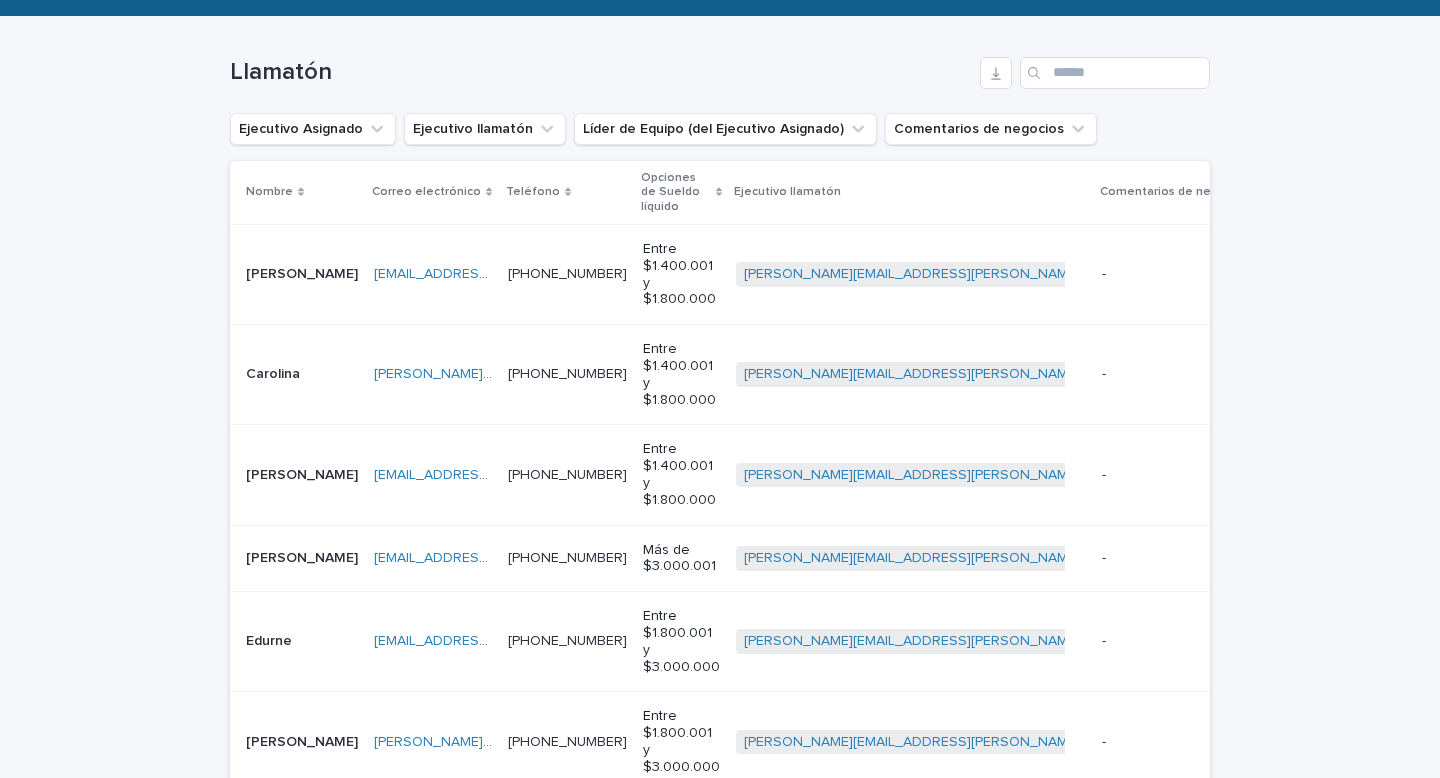 scroll, scrollTop: 208, scrollLeft: 0, axis: vertical 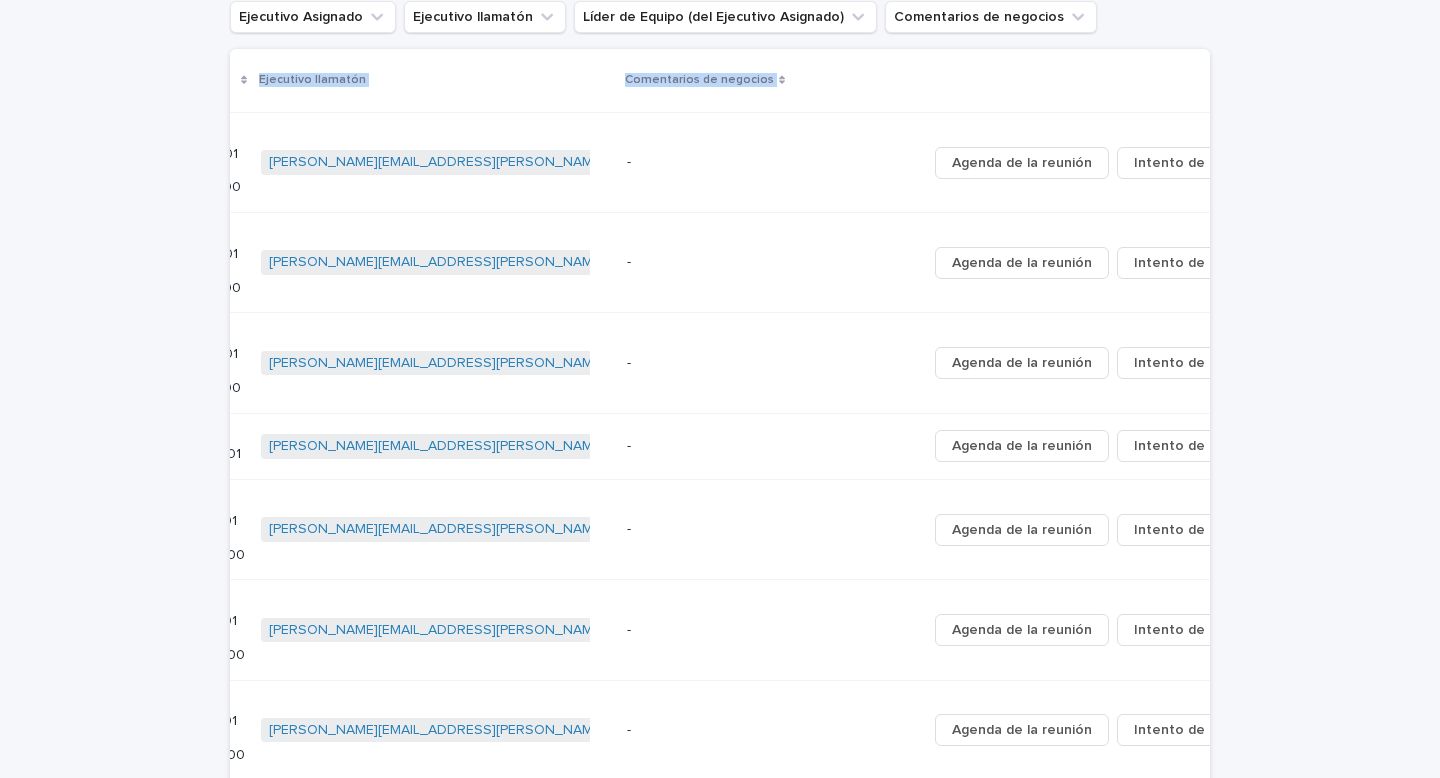 drag, startPoint x: 248, startPoint y: 334, endPoint x: 1230, endPoint y: 777, distance: 1077.299 